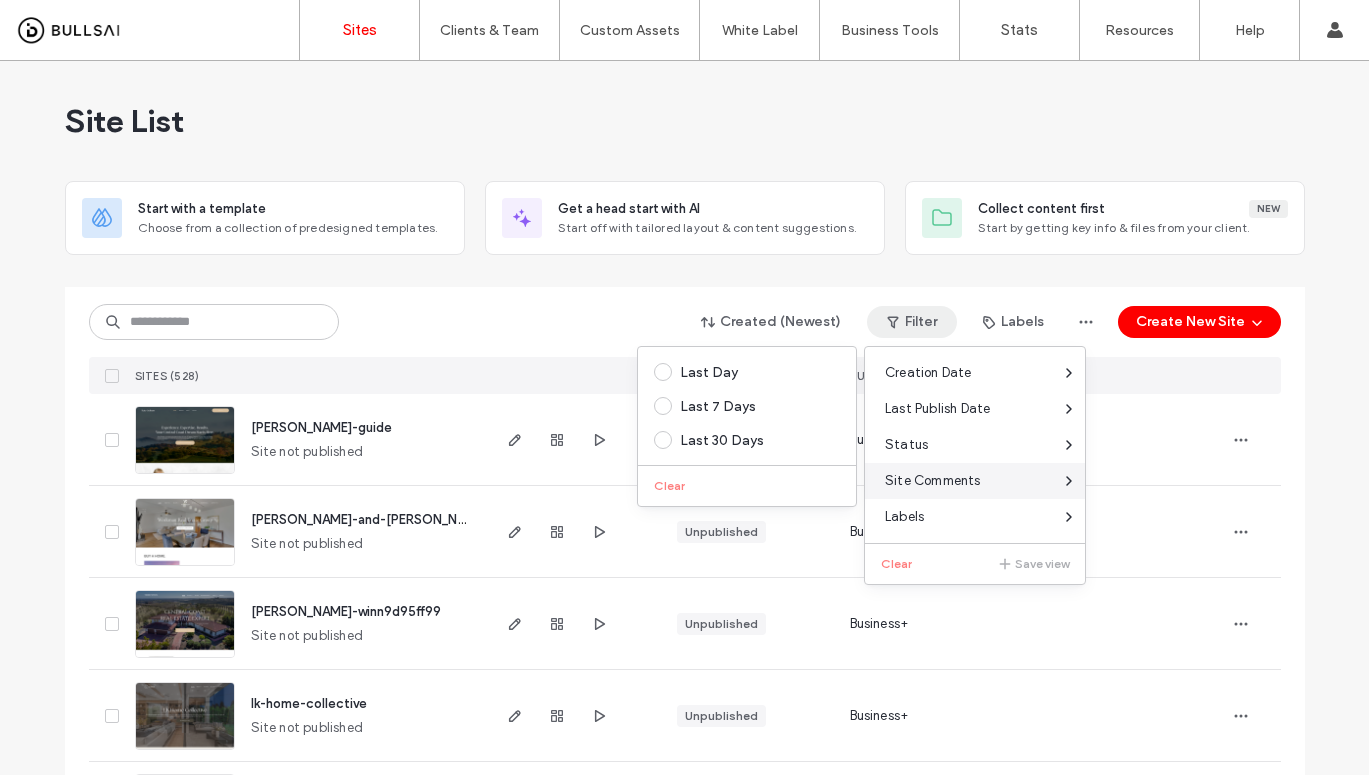 scroll, scrollTop: 0, scrollLeft: 0, axis: both 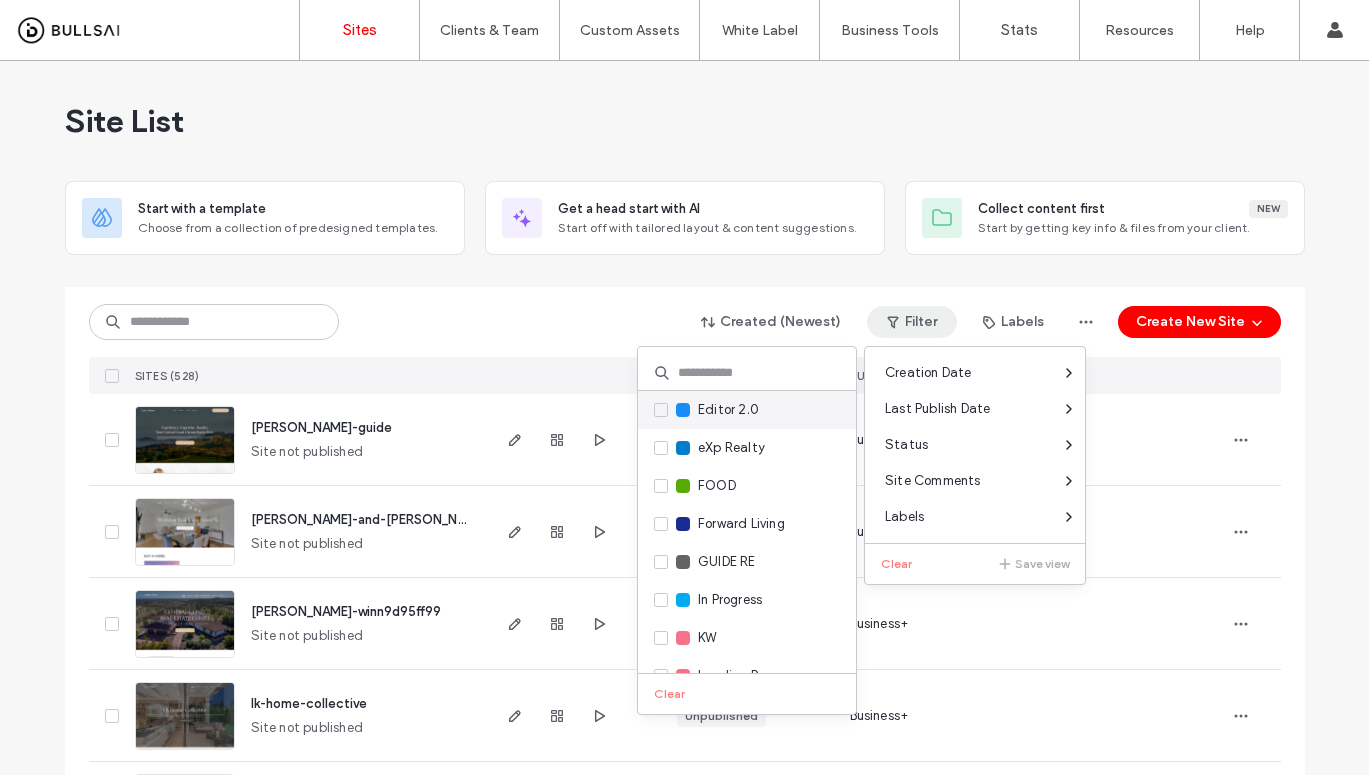 click at bounding box center [683, 410] 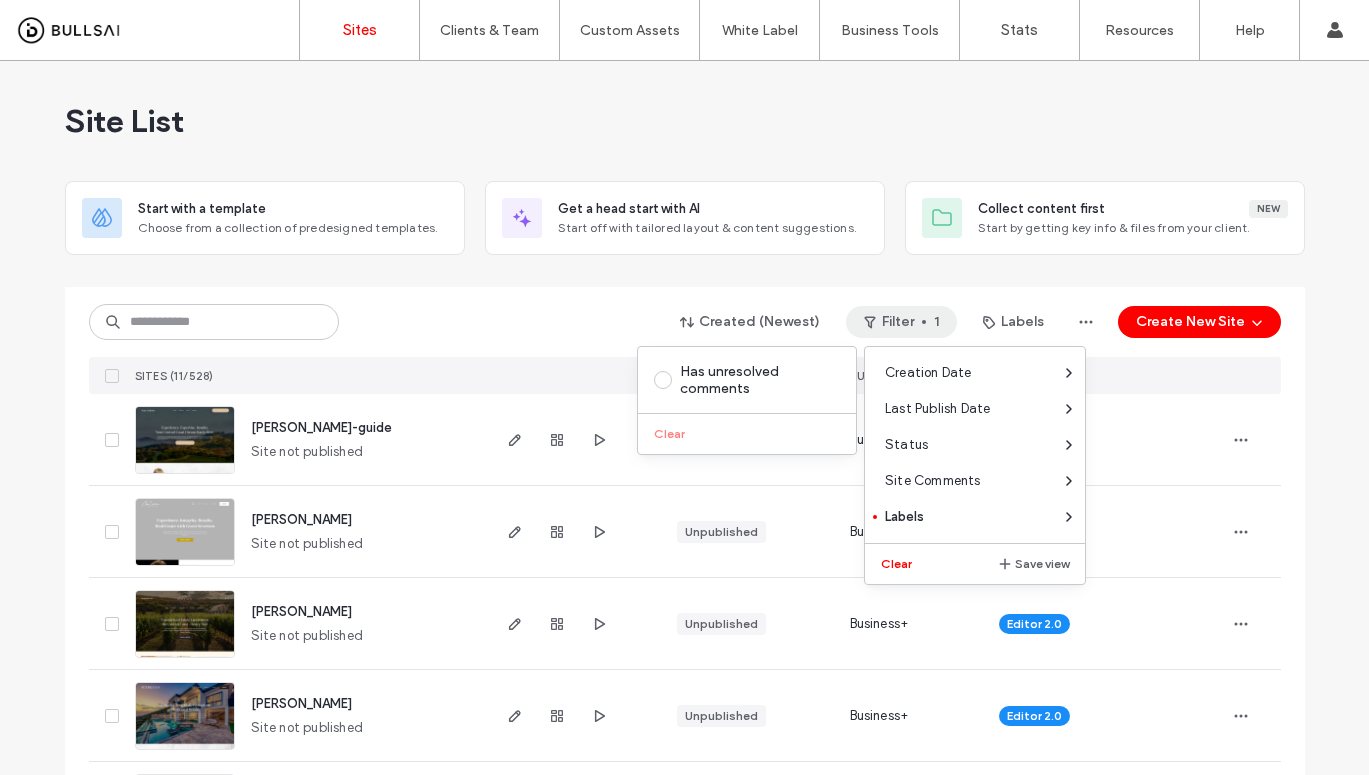 click on "Created (Newest) Filter 1 Labels Create New Site" at bounding box center (685, 322) 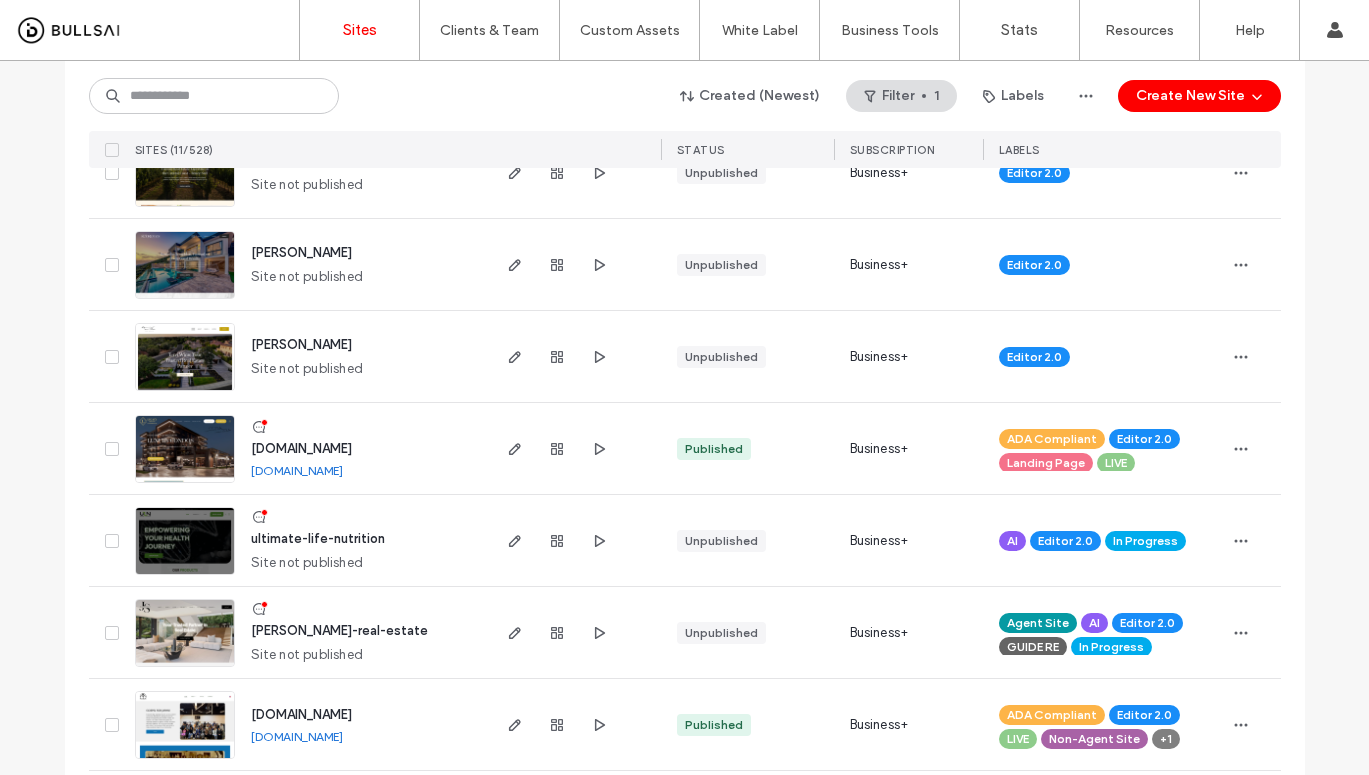 scroll, scrollTop: 630, scrollLeft: 0, axis: vertical 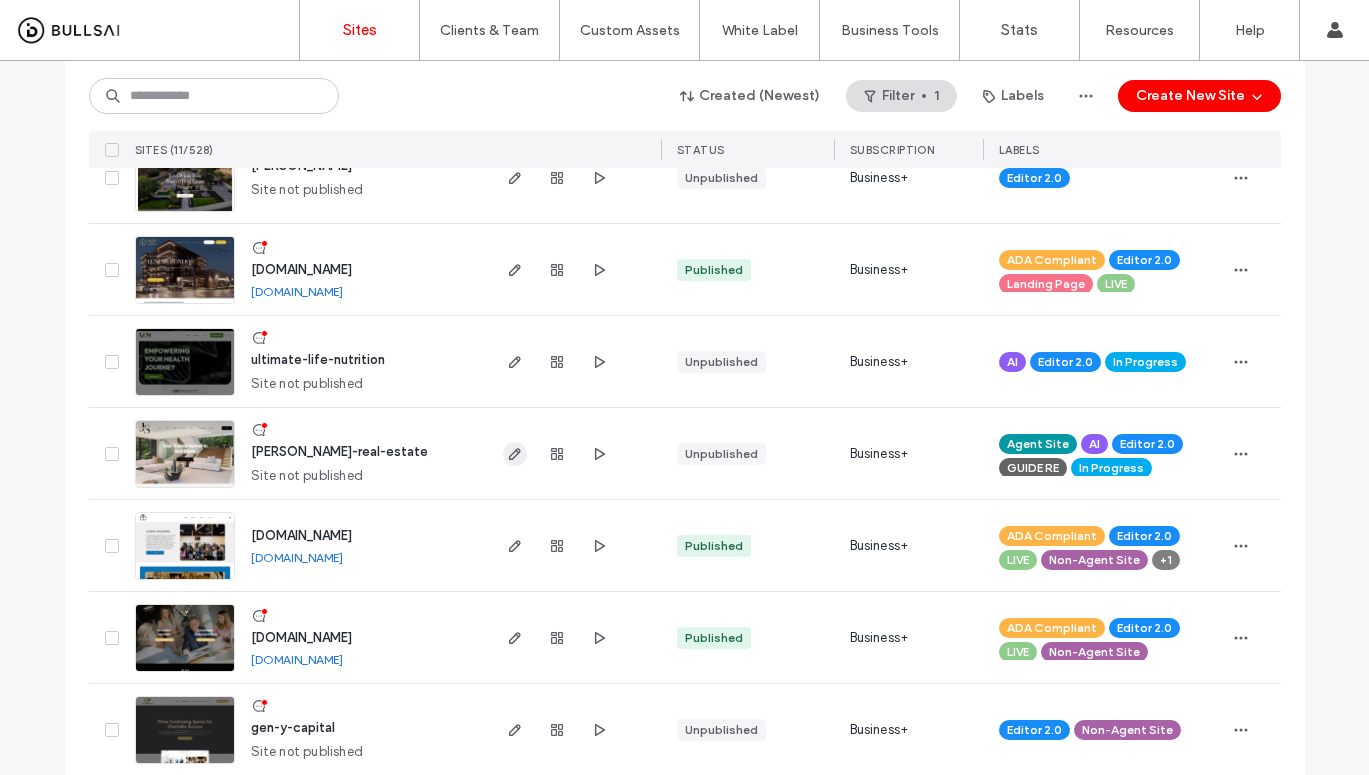click at bounding box center (515, 454) 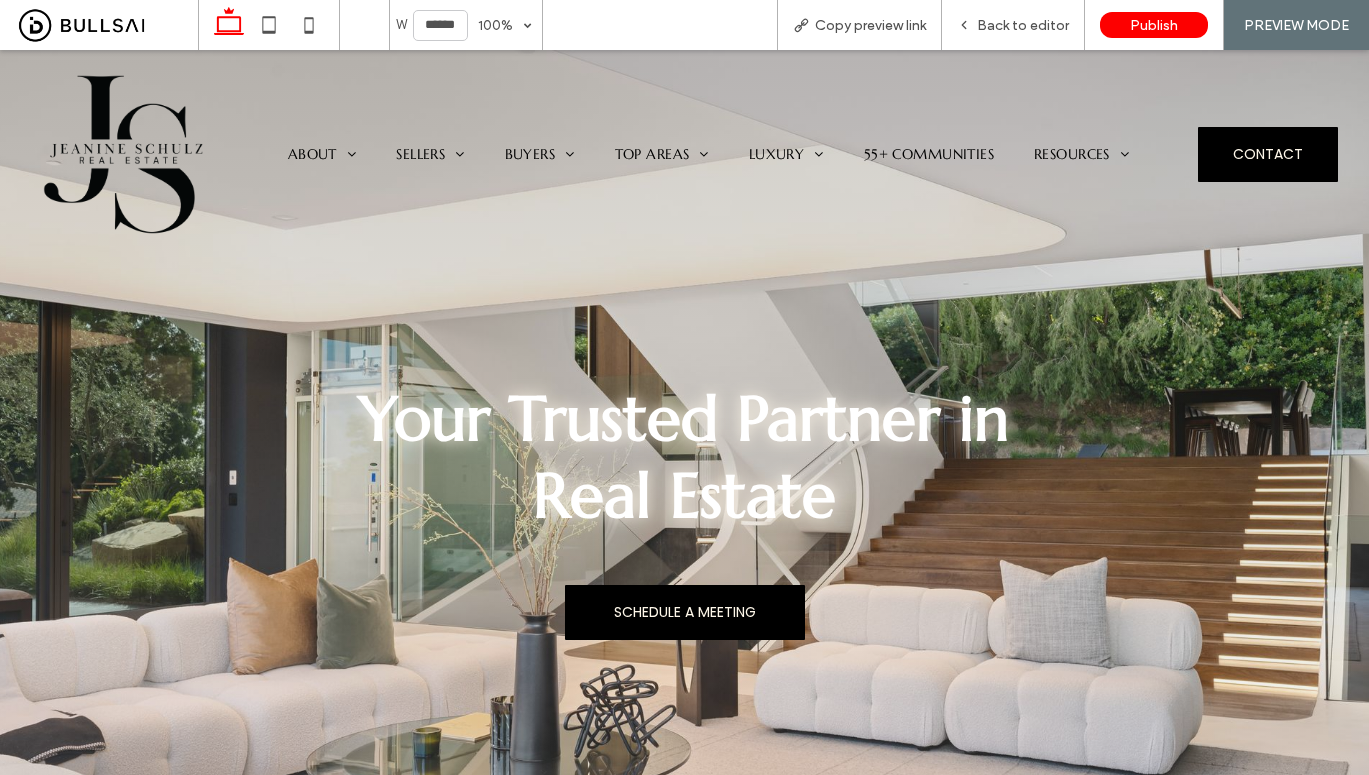 scroll, scrollTop: 0, scrollLeft: 0, axis: both 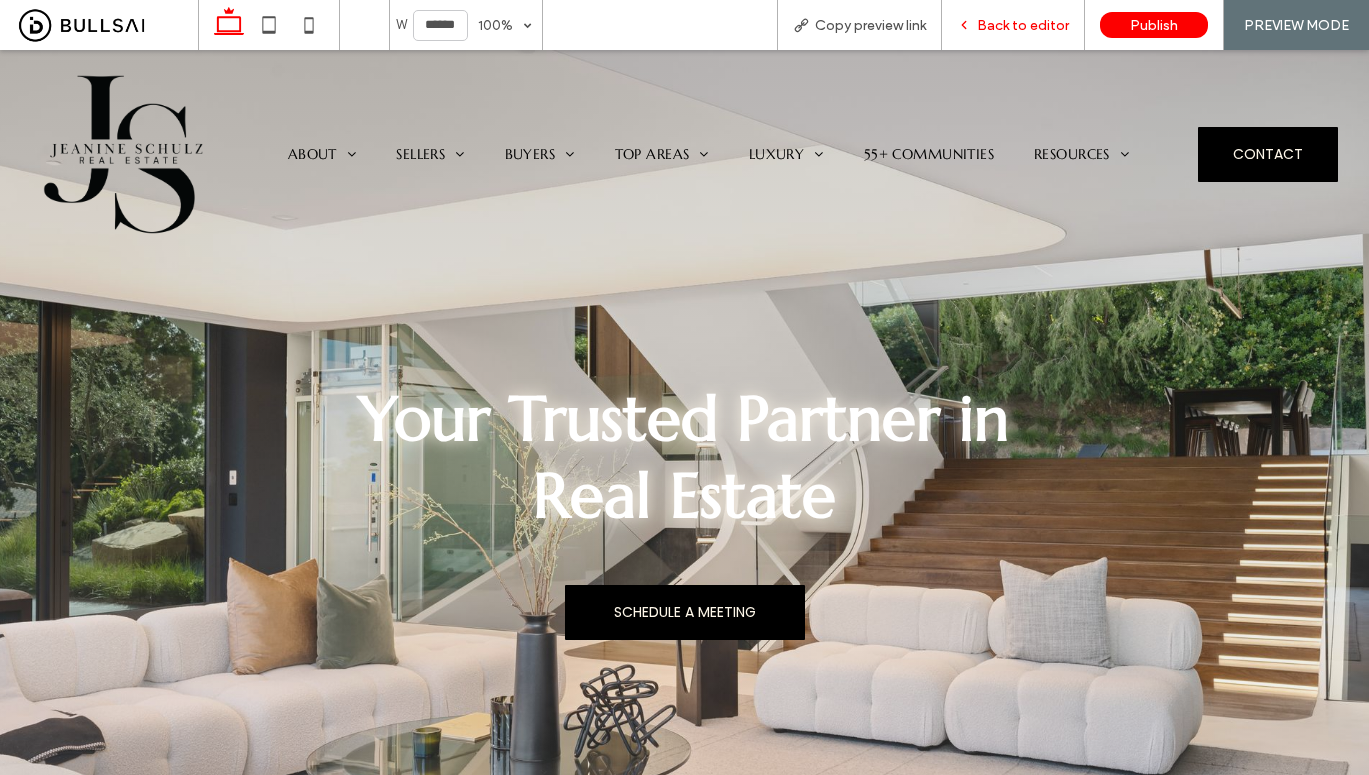 click on "Back to editor" at bounding box center [1023, 25] 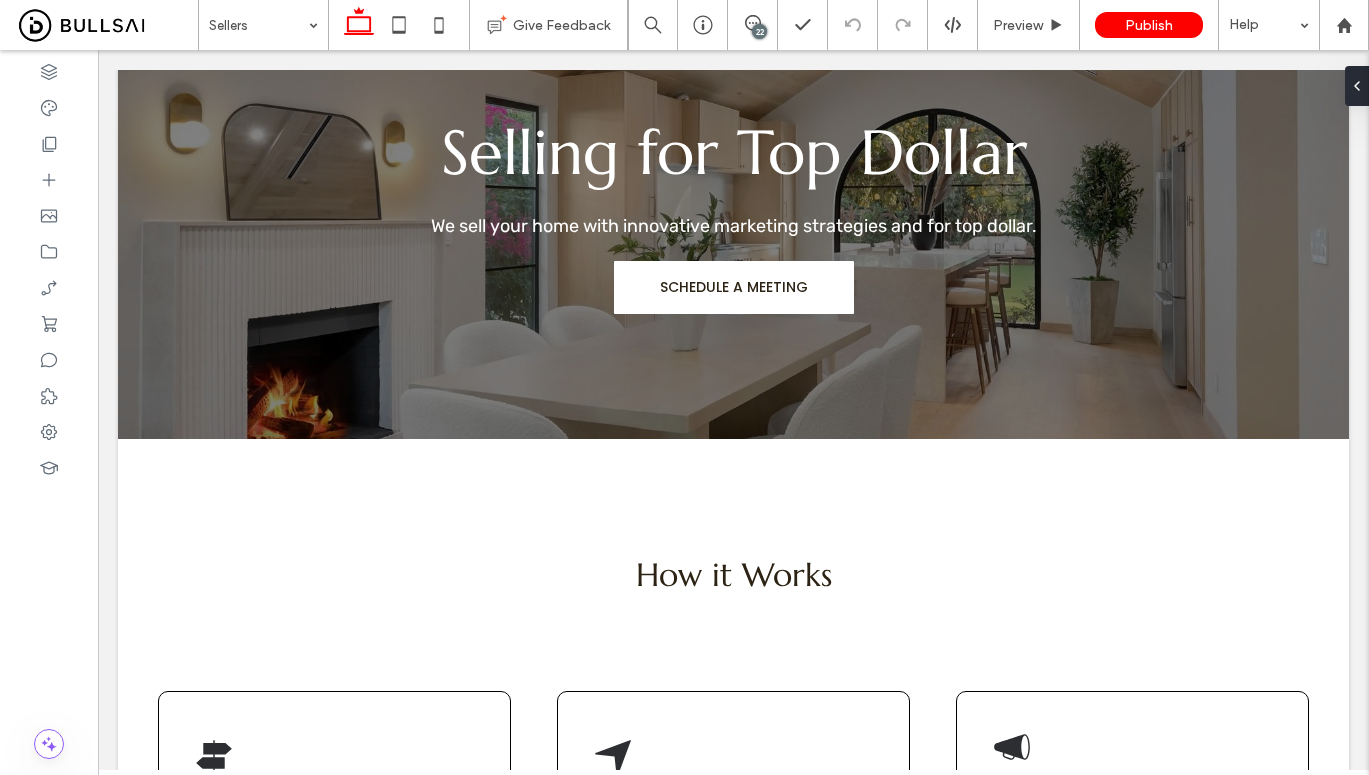 scroll, scrollTop: 0, scrollLeft: 0, axis: both 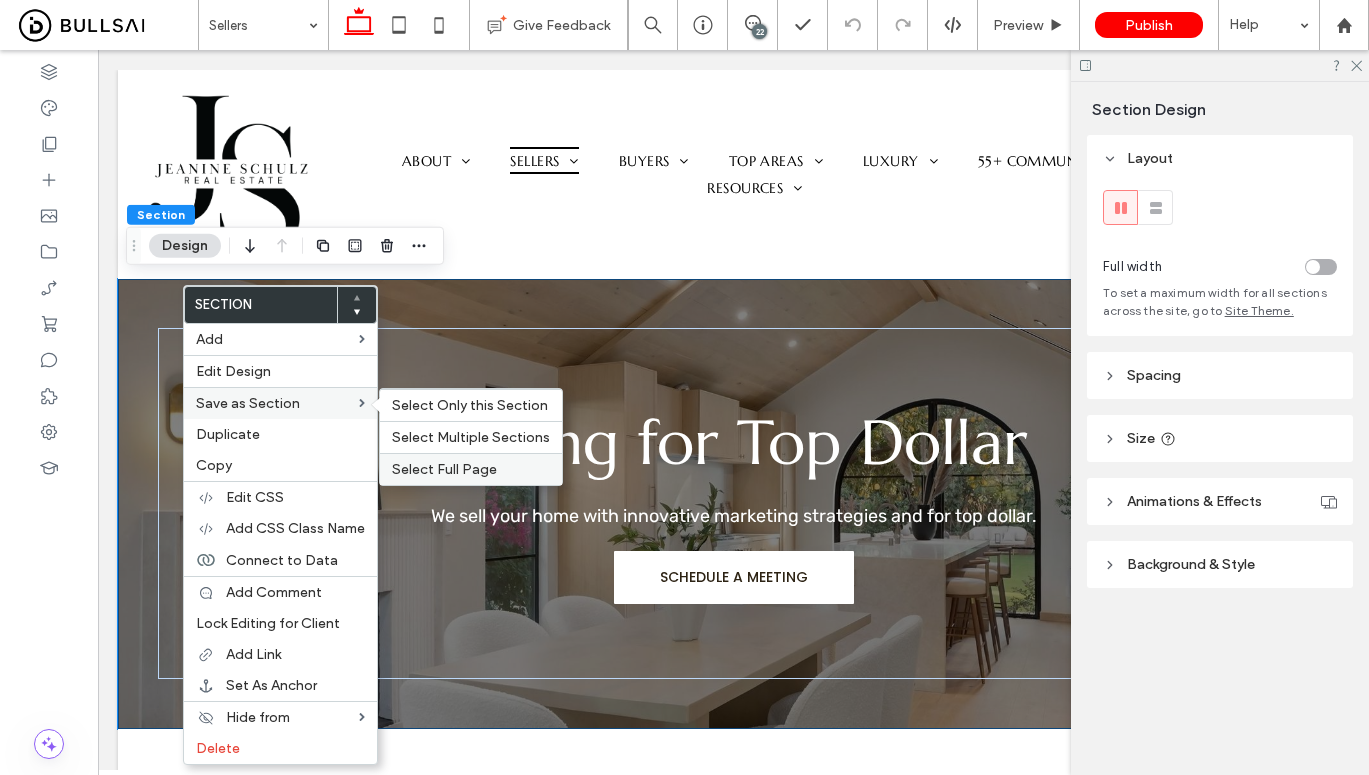 click on "Select Full Page" at bounding box center [444, 469] 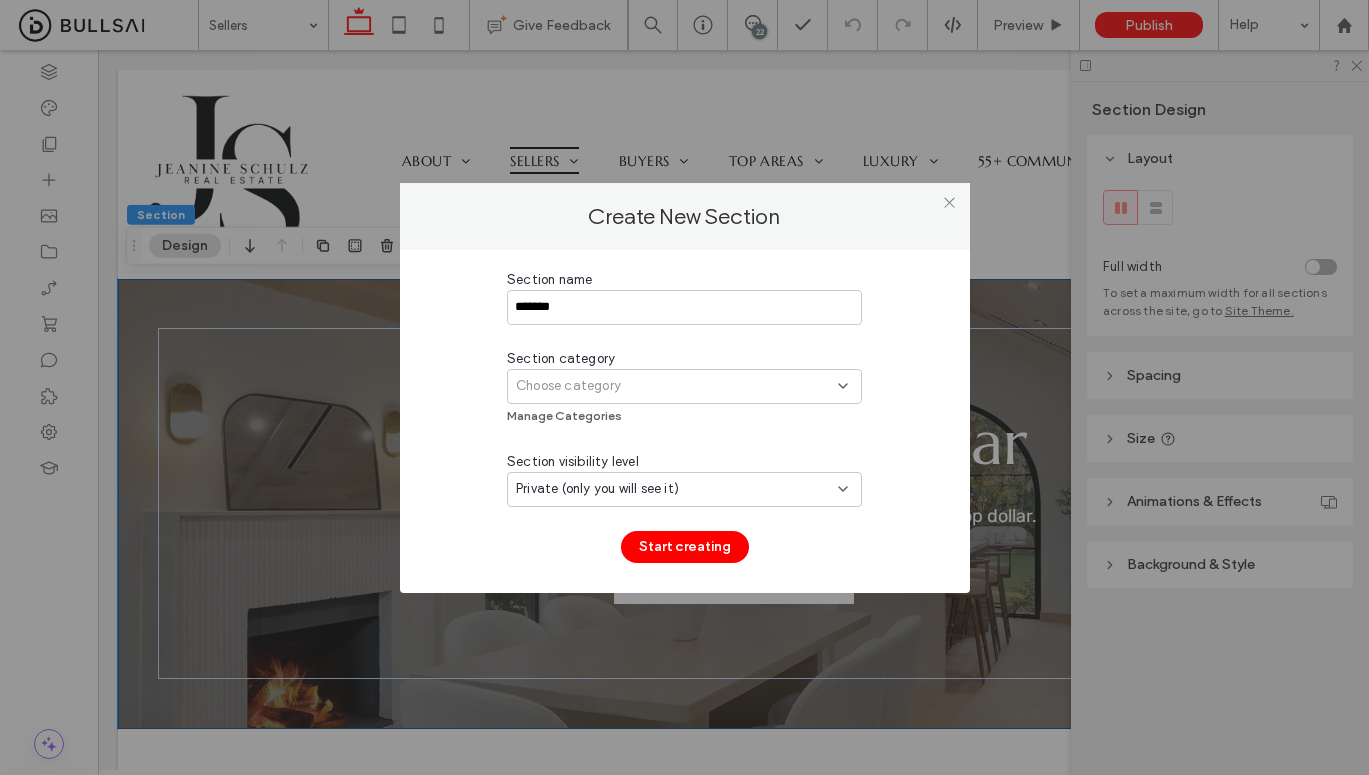 type on "*******" 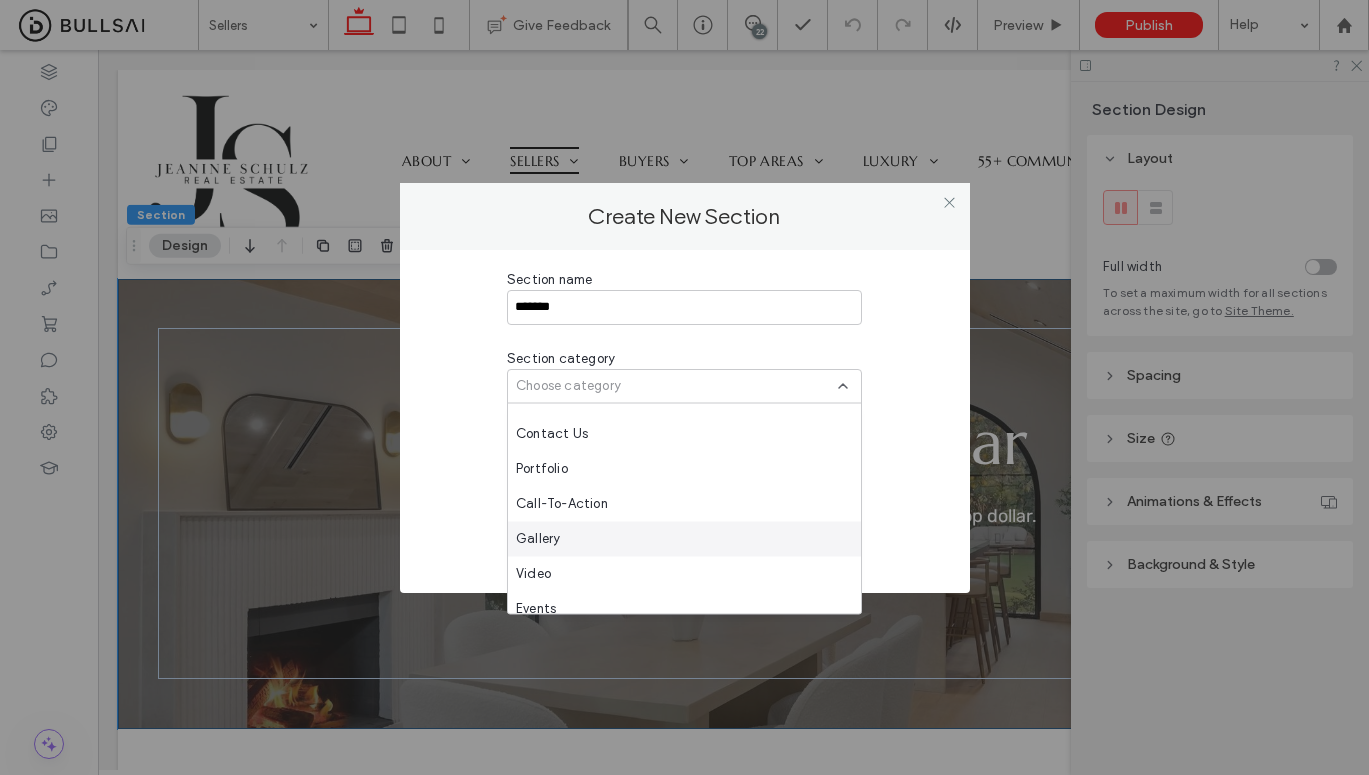 scroll, scrollTop: 0, scrollLeft: 0, axis: both 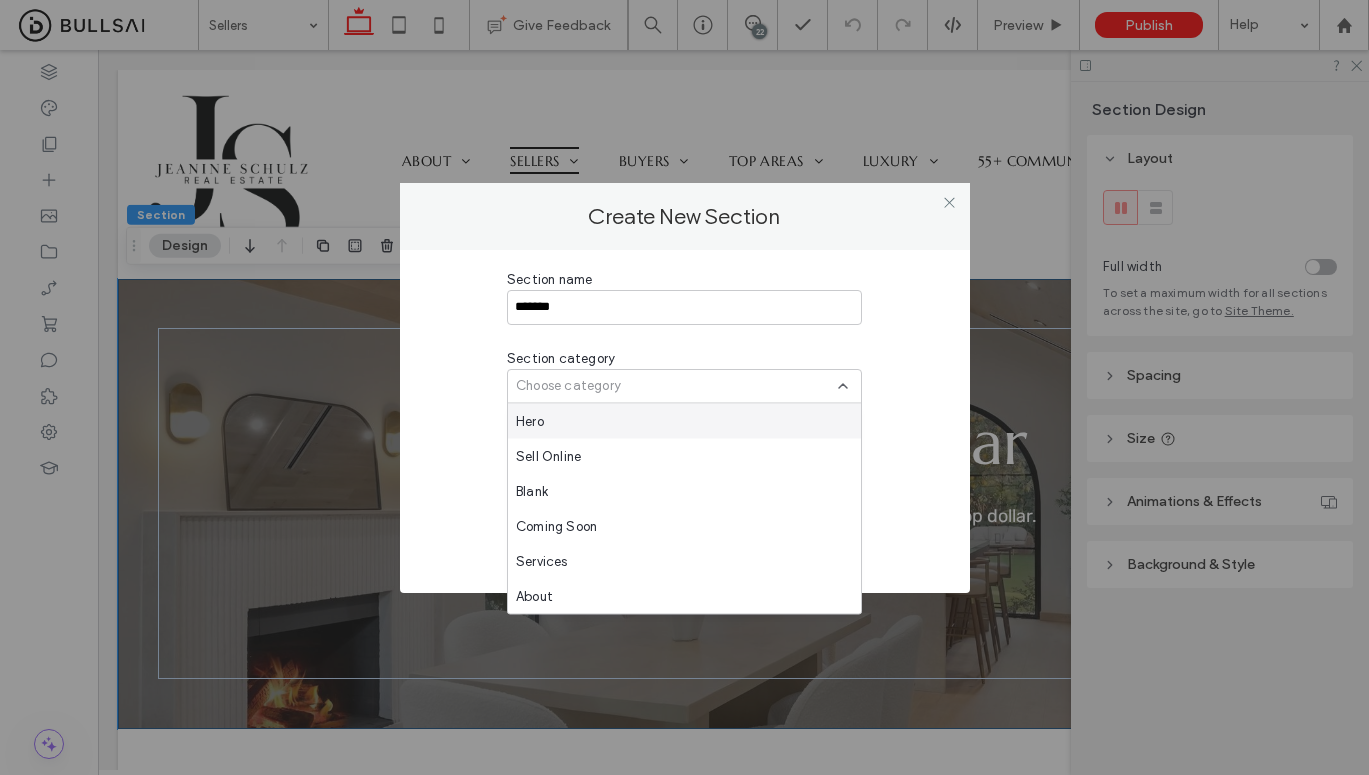 click on "Section name ******* Section category Choose category Manage Categories Section visibility level Private (only you will see it) Start creating" at bounding box center (684, 416) 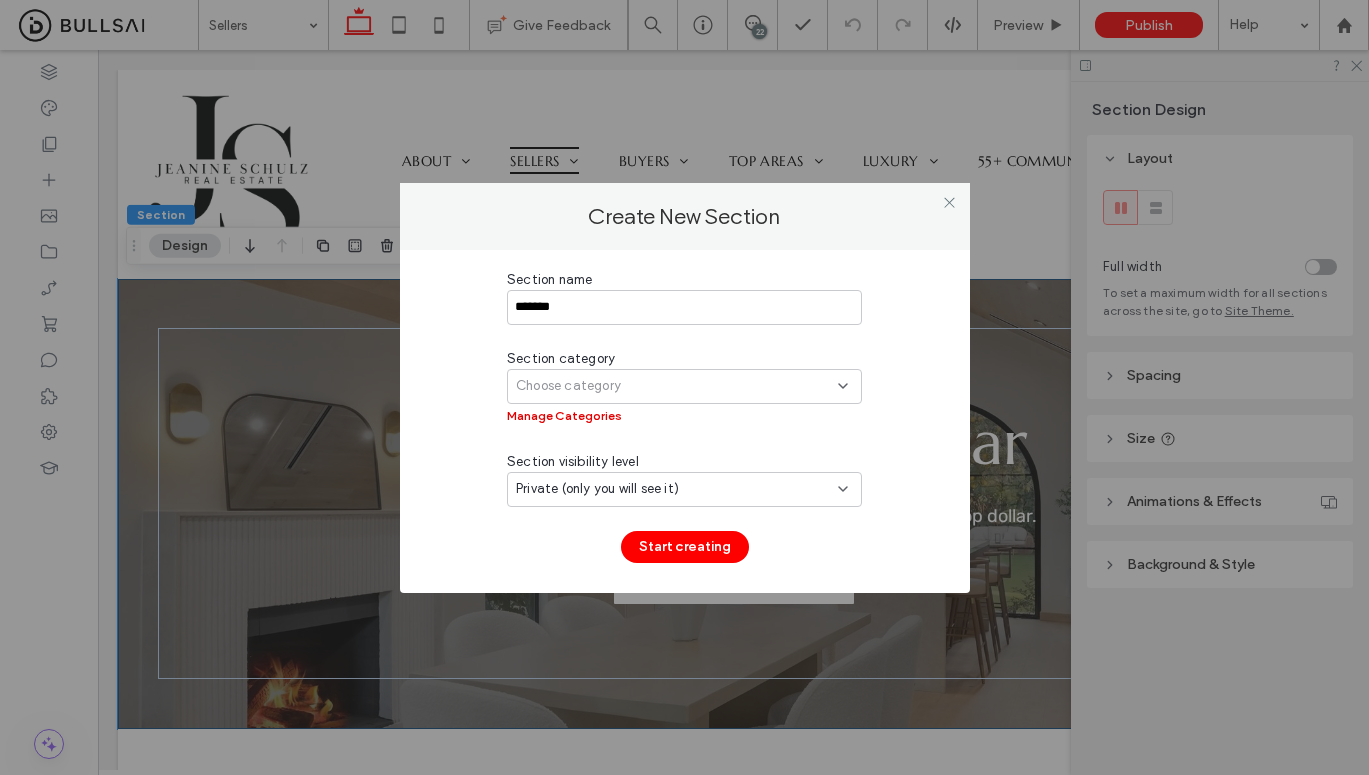 click on "Manage Categories" at bounding box center (564, 416) 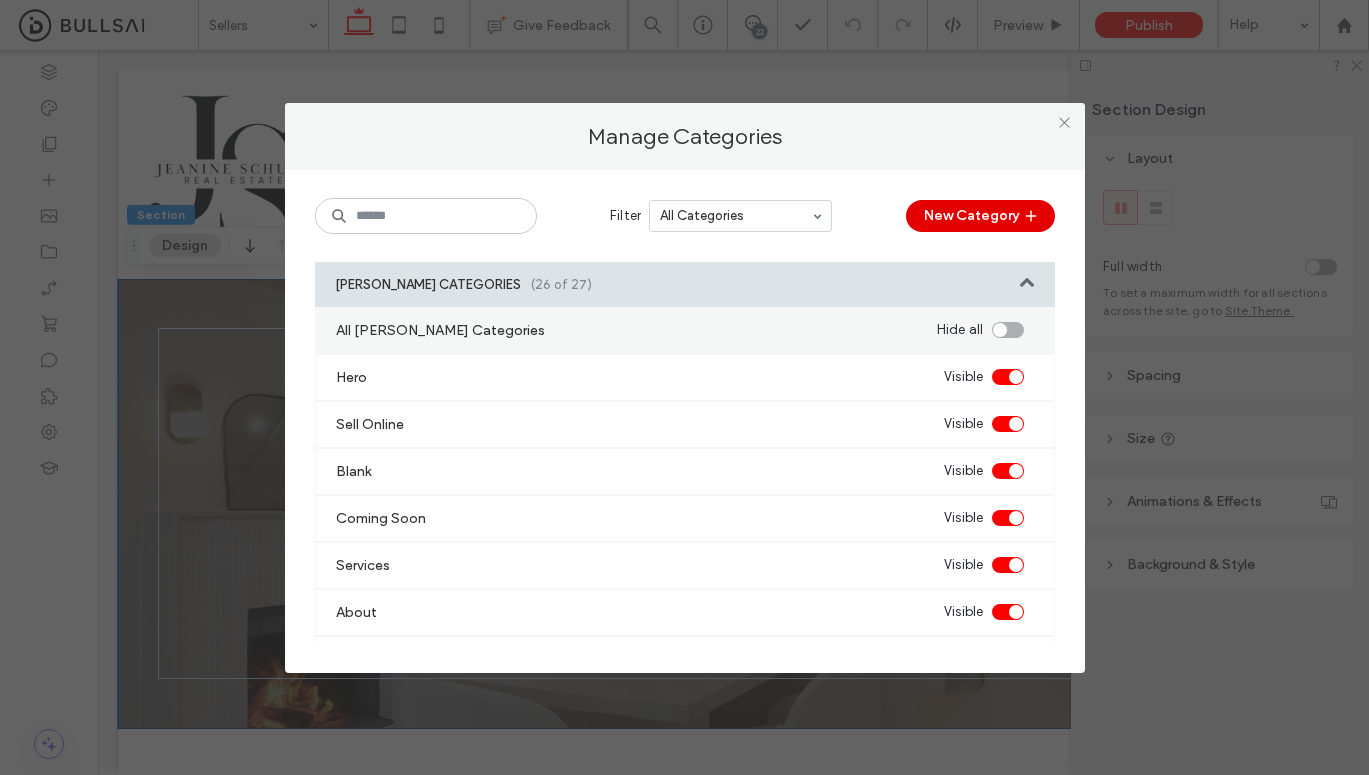 click on "New Category" at bounding box center [980, 216] 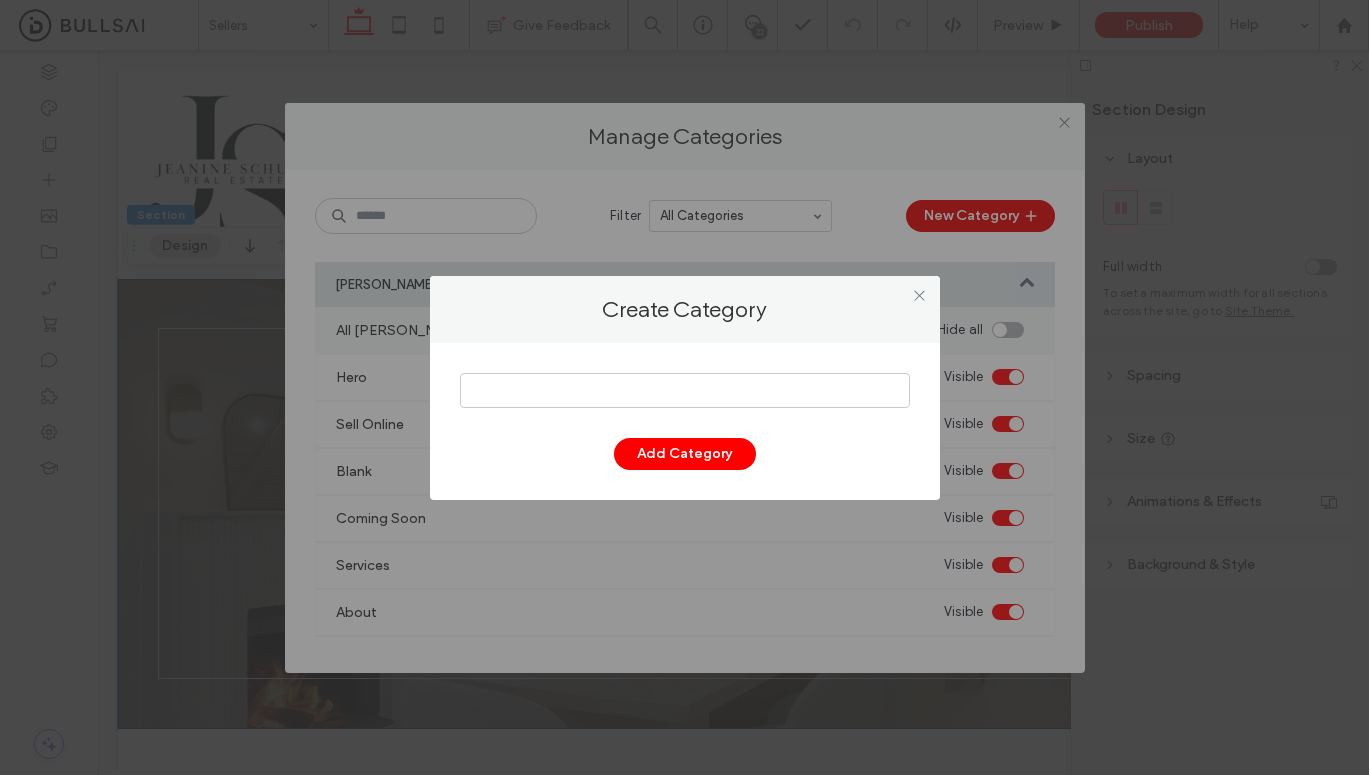type 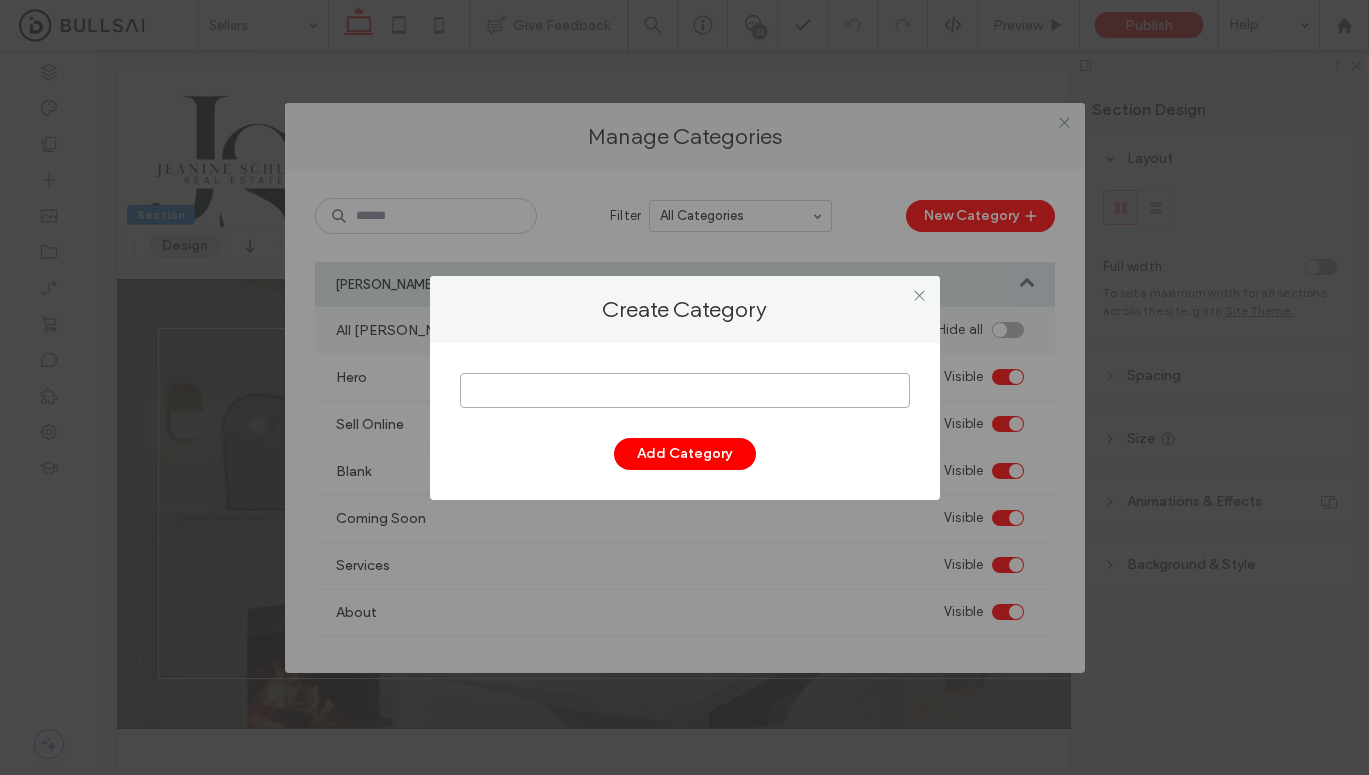 click at bounding box center [685, 390] 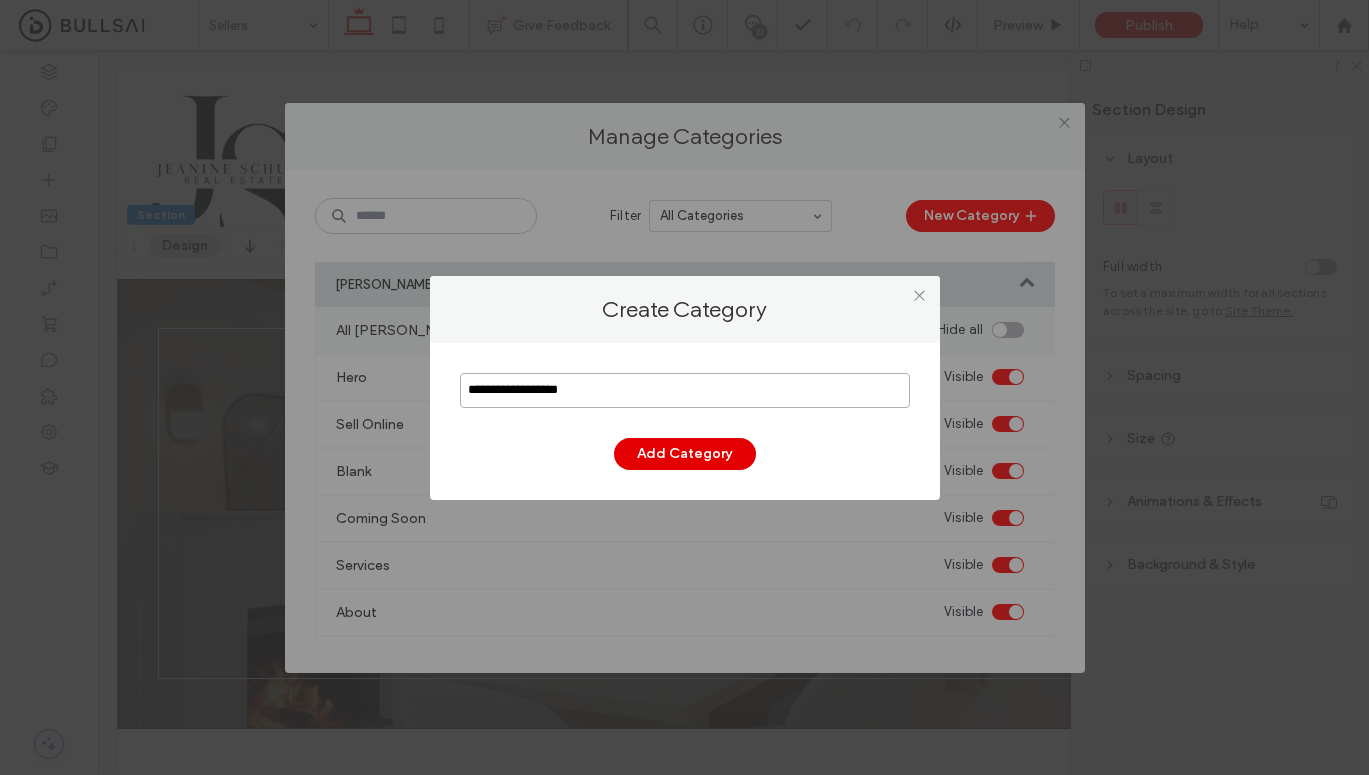 type on "**********" 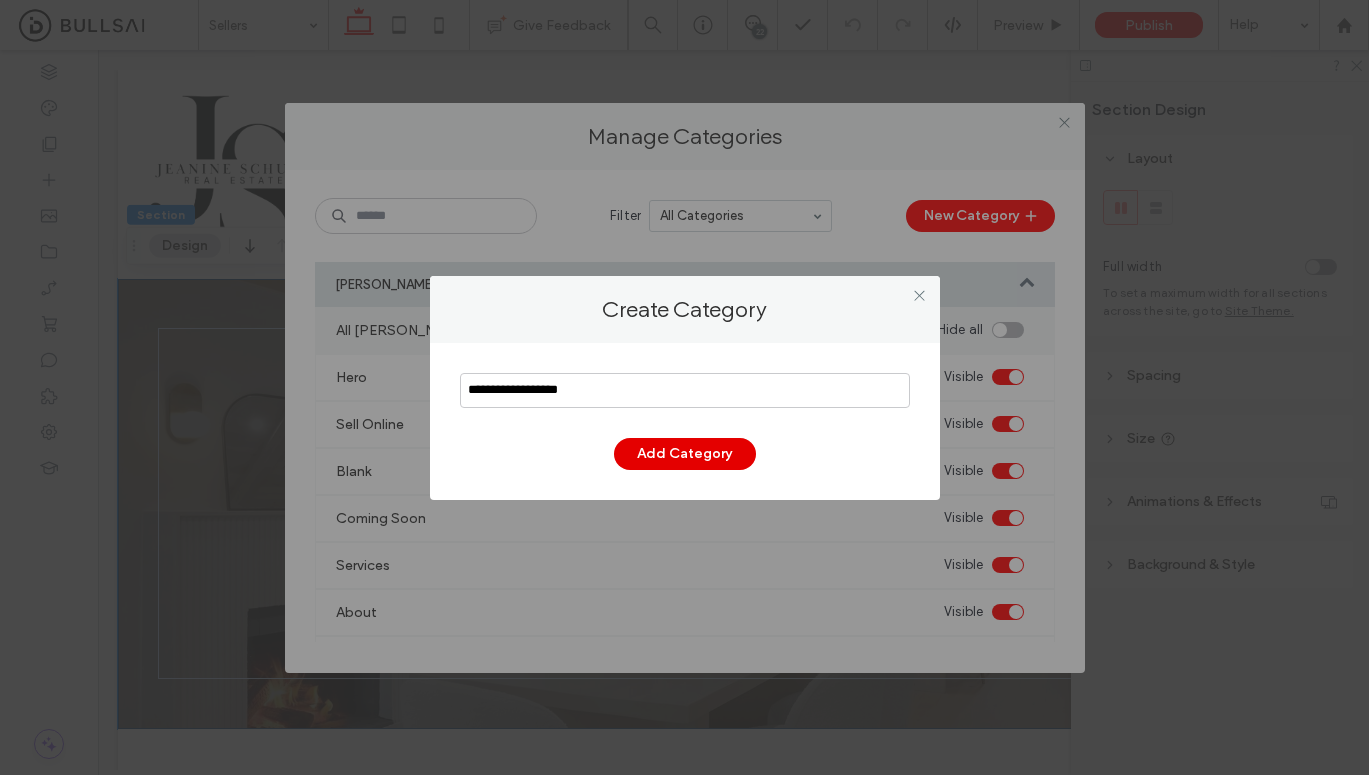 click on "Add Category" at bounding box center [685, 454] 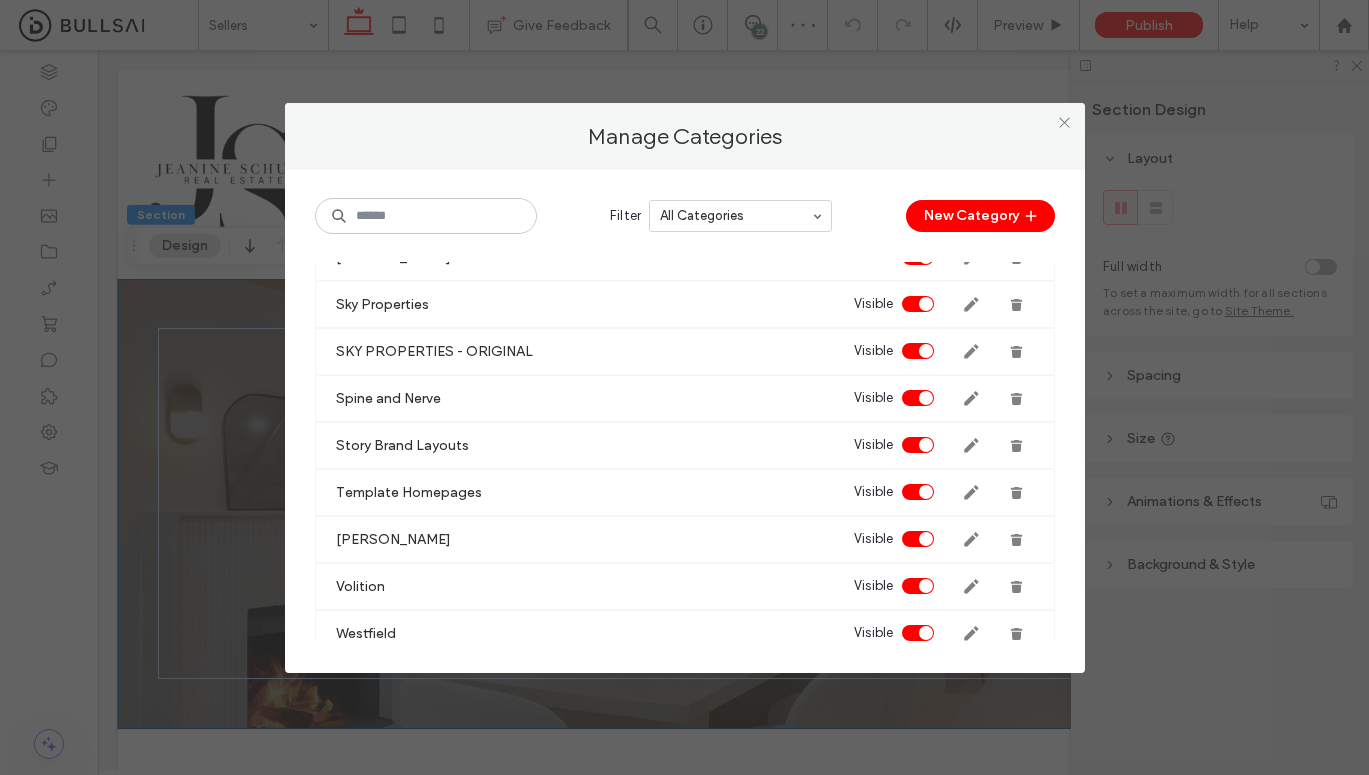 scroll, scrollTop: 3304, scrollLeft: 0, axis: vertical 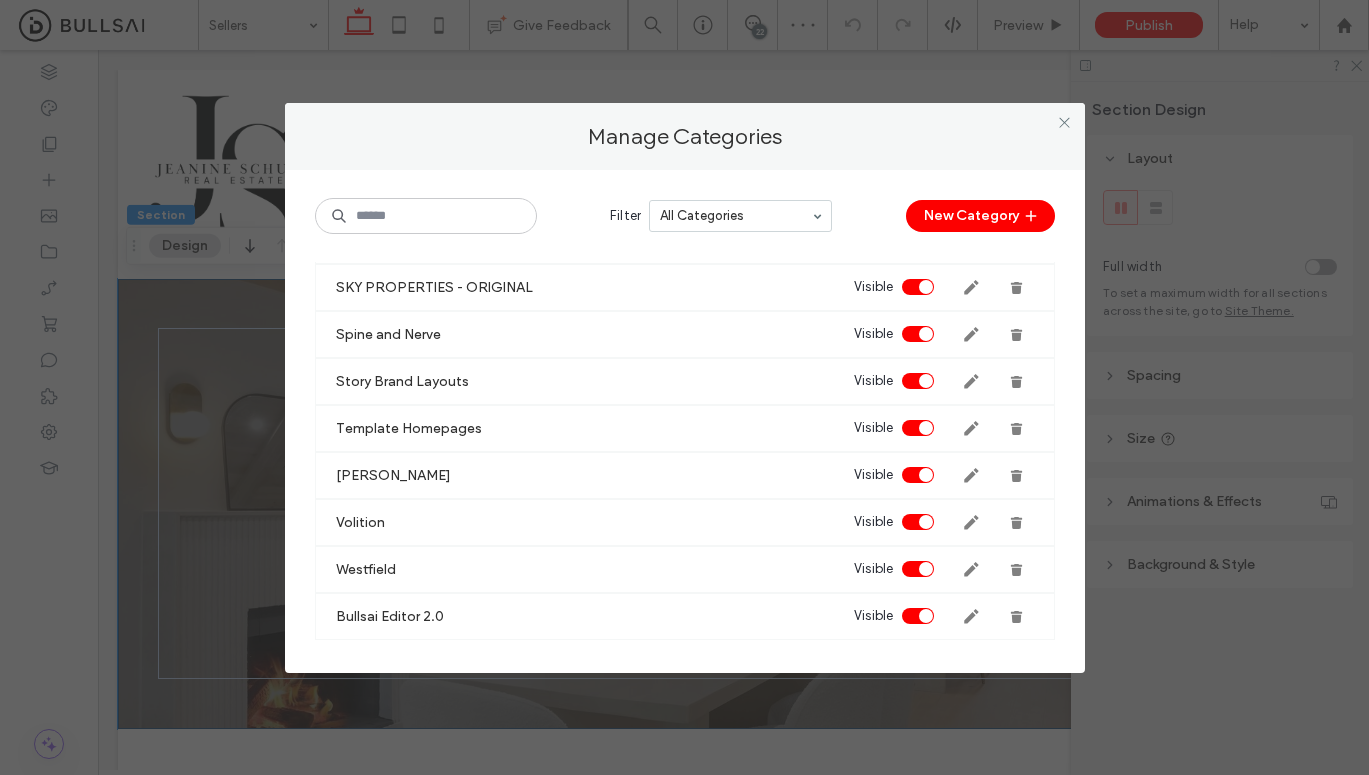 click at bounding box center (1065, 123) 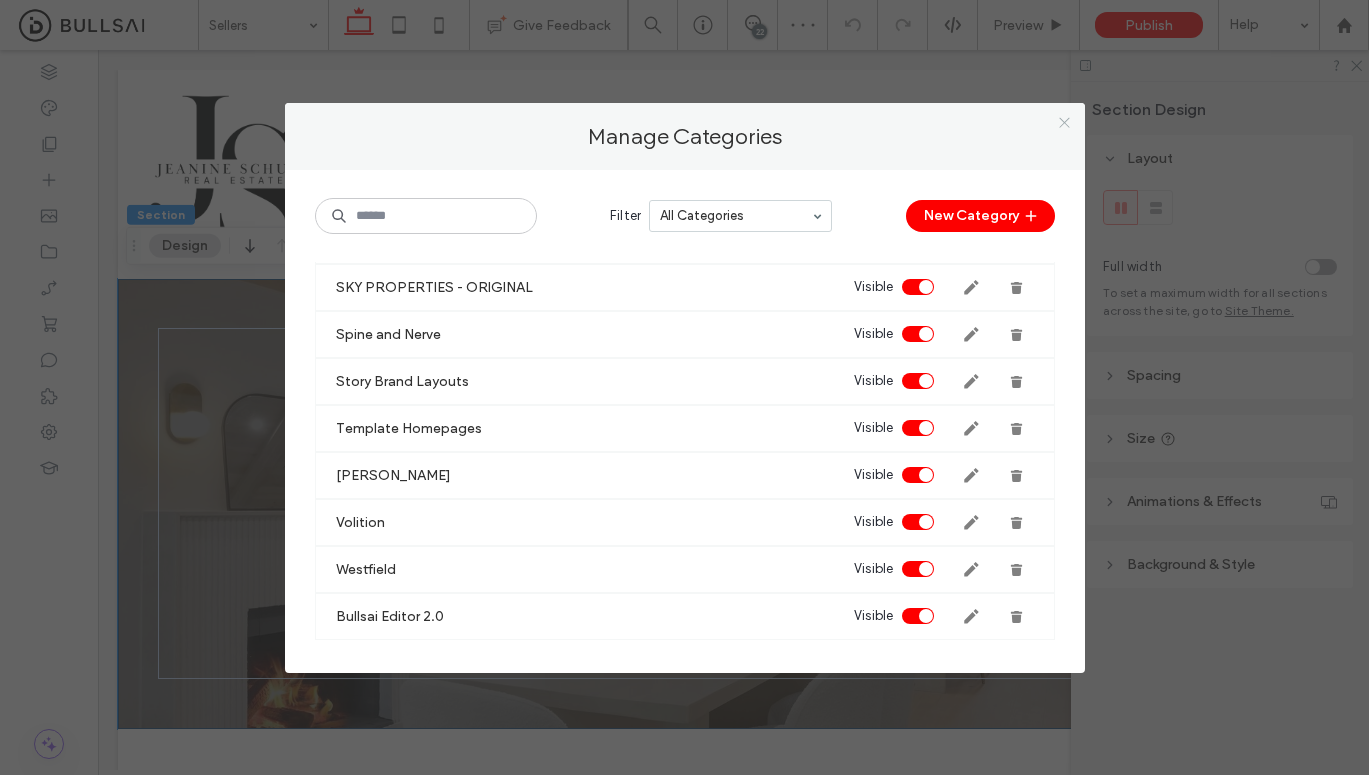 click 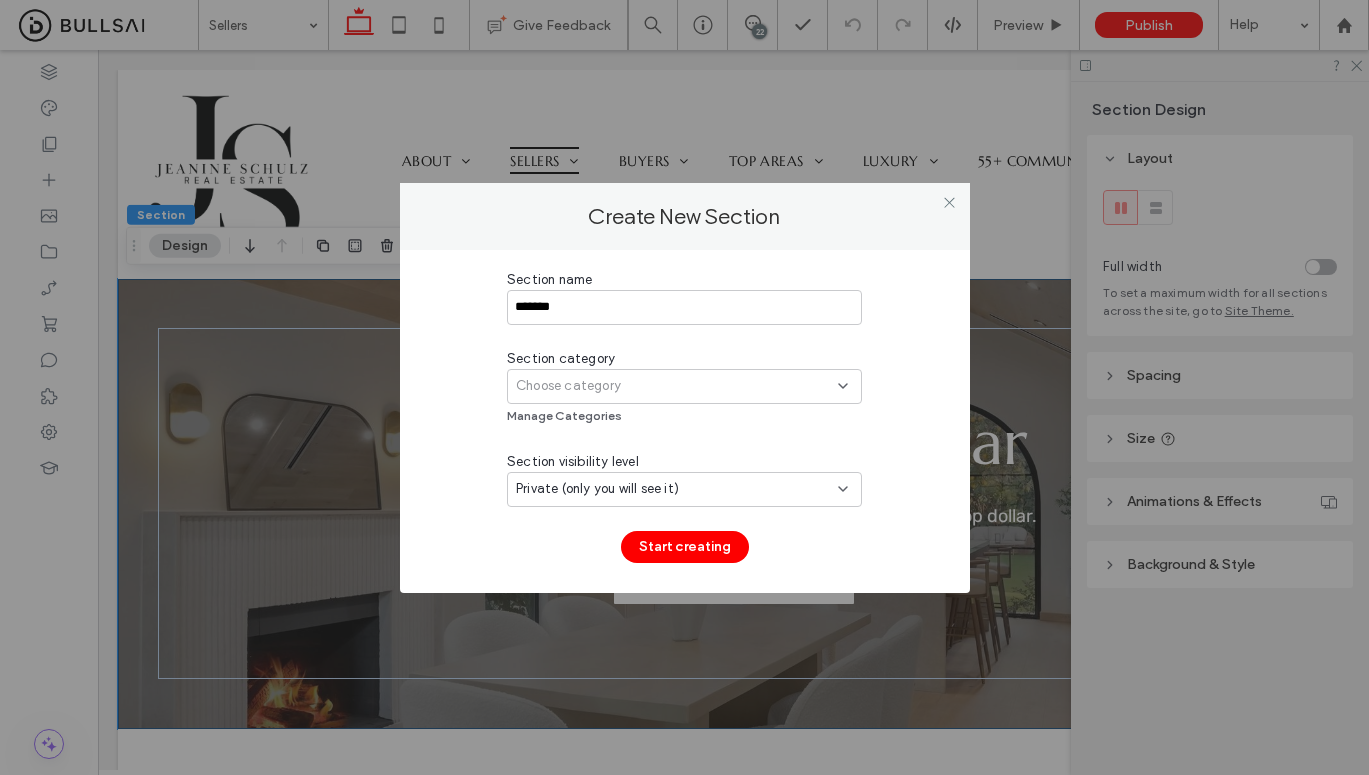 drag, startPoint x: 647, startPoint y: 483, endPoint x: 641, endPoint y: 498, distance: 16.155495 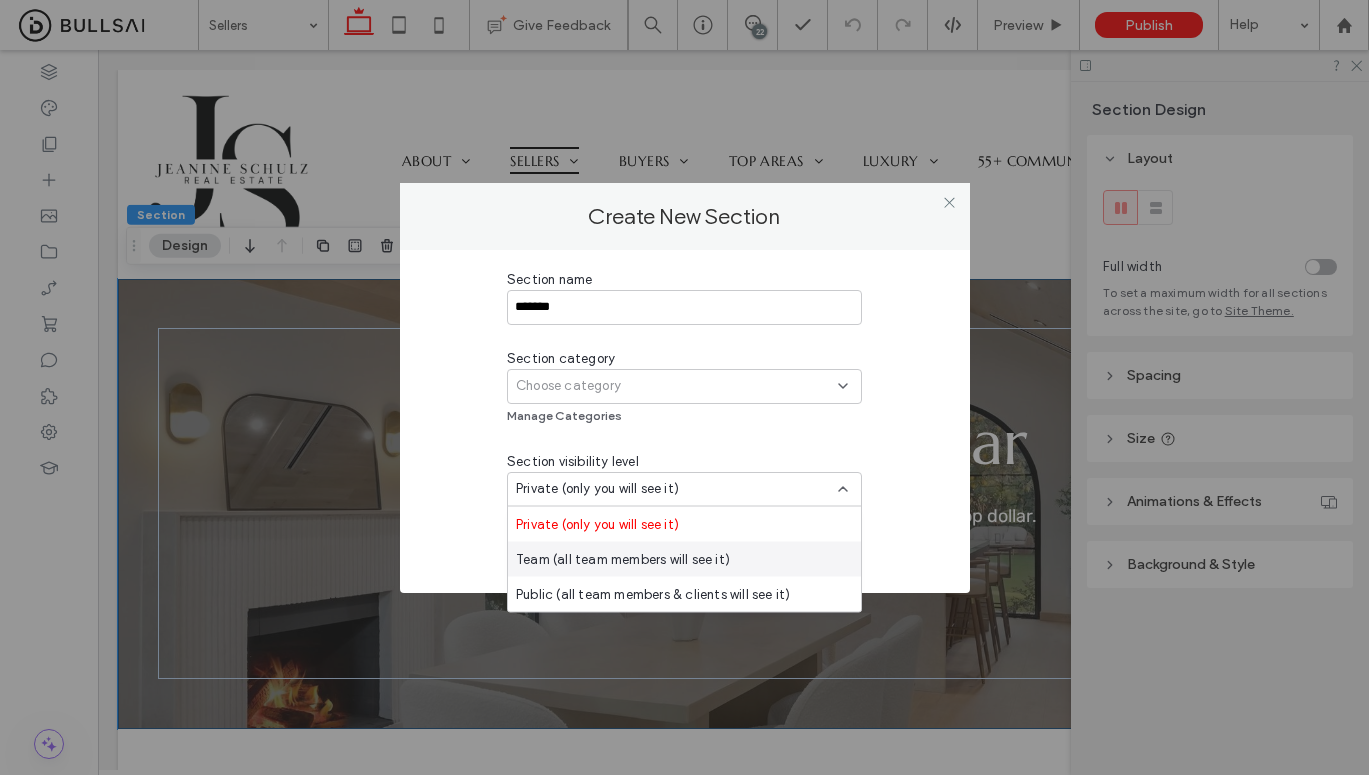 click on "Team (all team members will see it)" at bounding box center [684, 559] 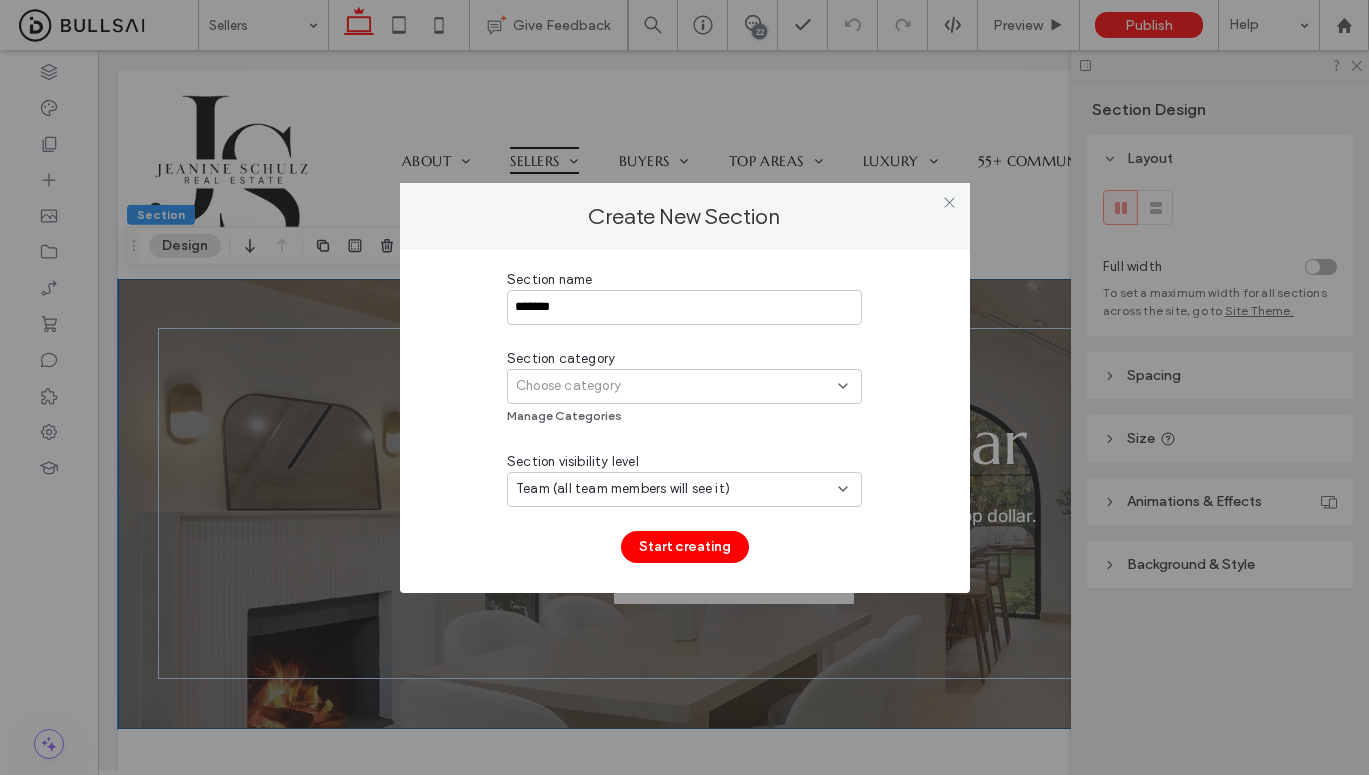 click on "Choose category" at bounding box center (684, 386) 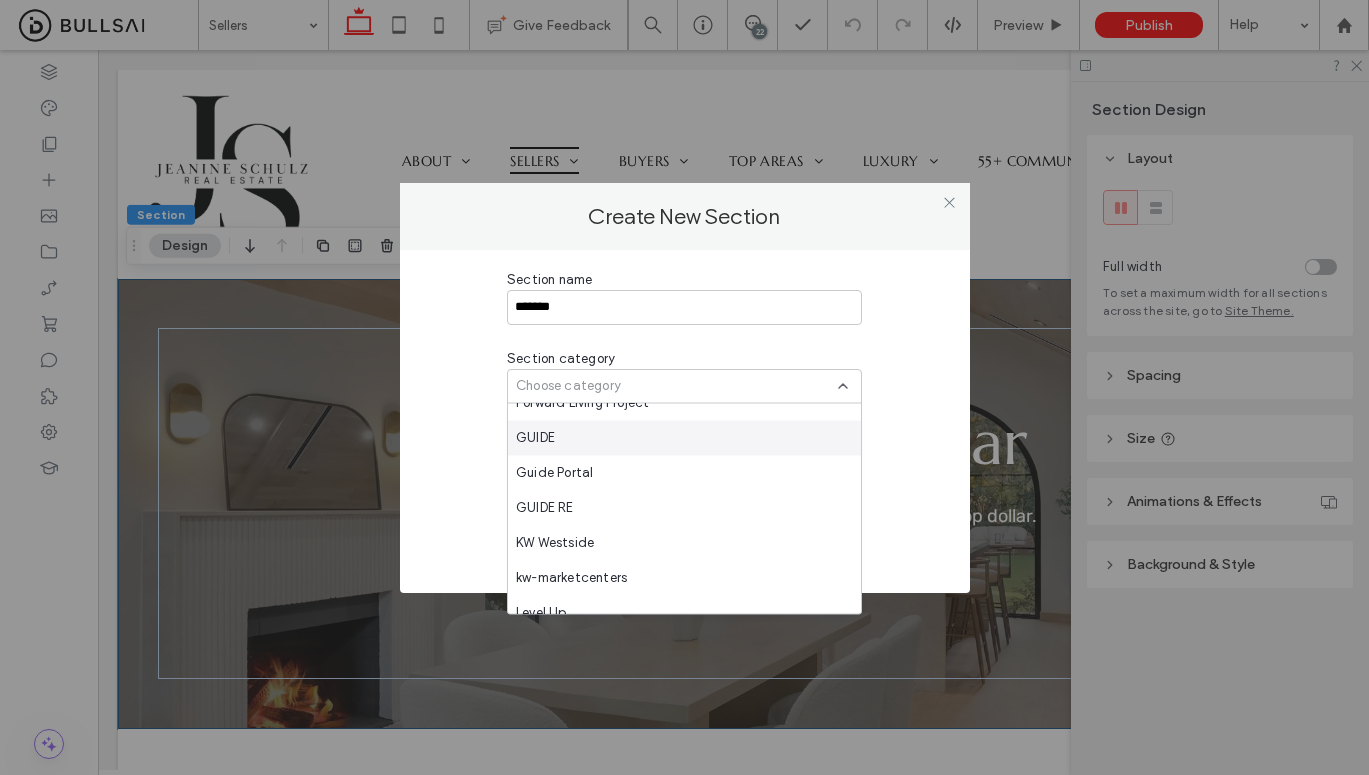 scroll, scrollTop: 1170, scrollLeft: 0, axis: vertical 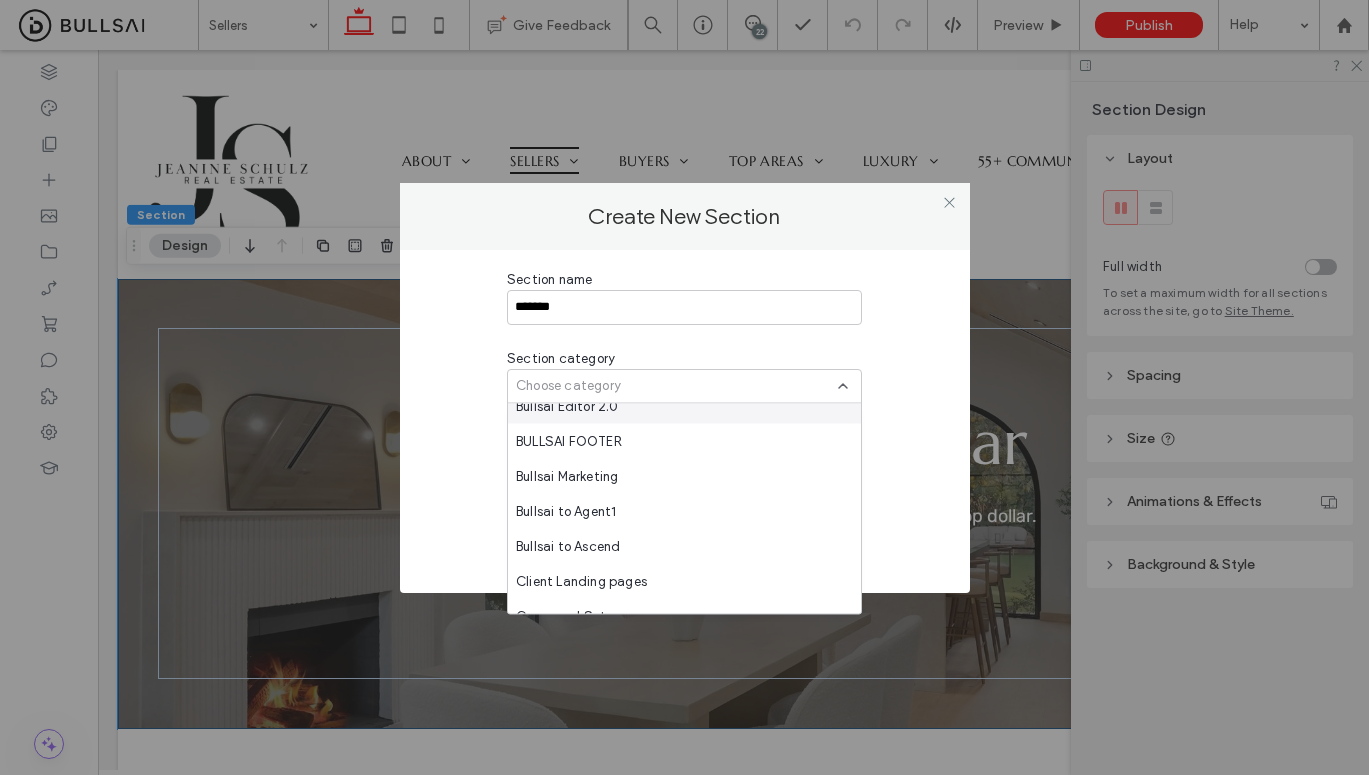 click on "Bullsai Editor 2.0" at bounding box center (684, 406) 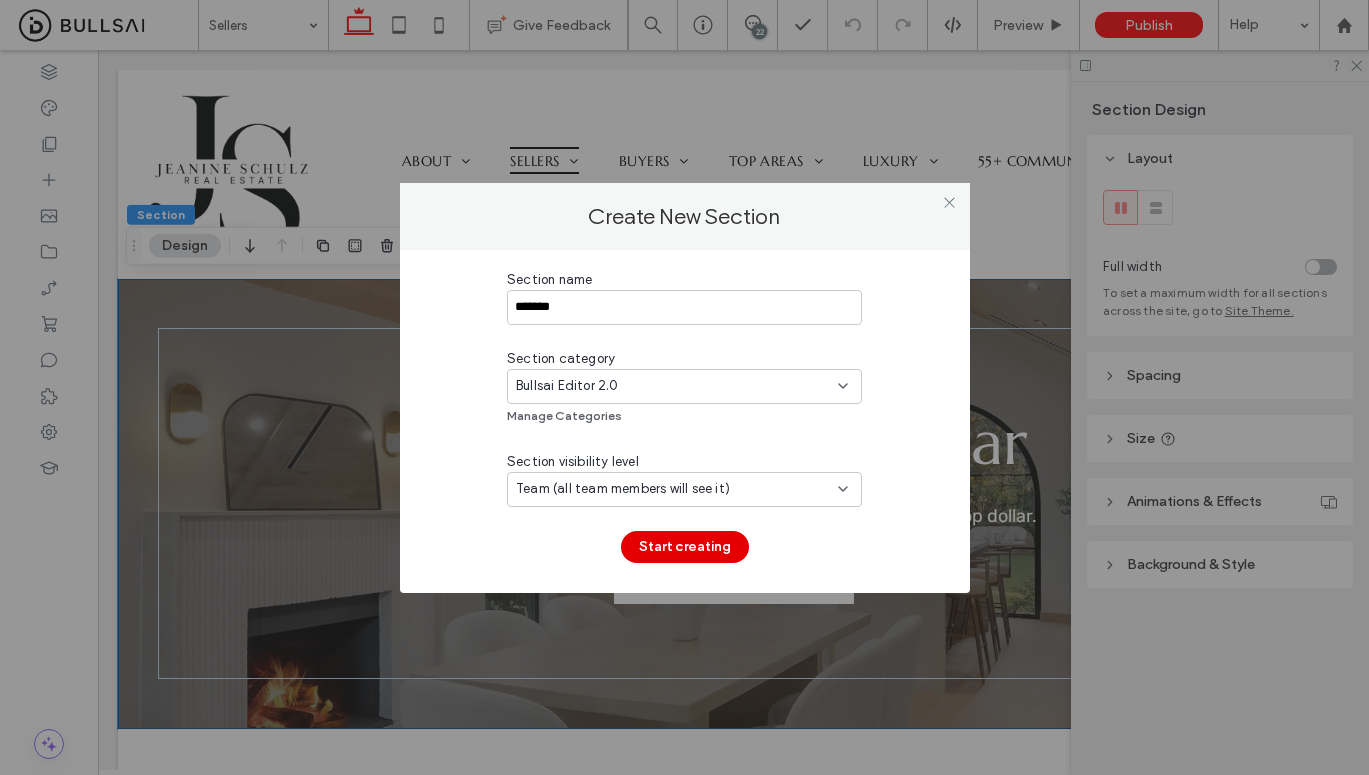 click on "Start creating" at bounding box center [685, 547] 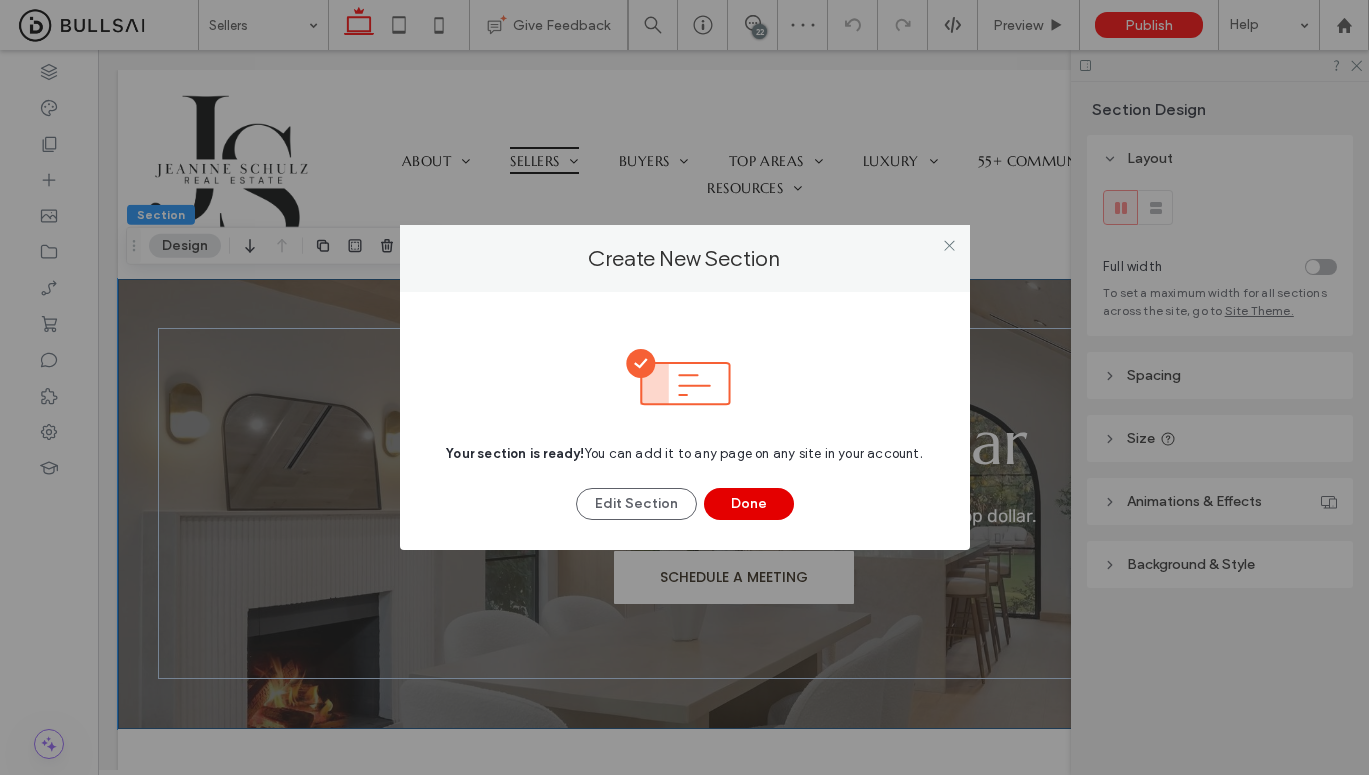 click on "Done" at bounding box center [749, 504] 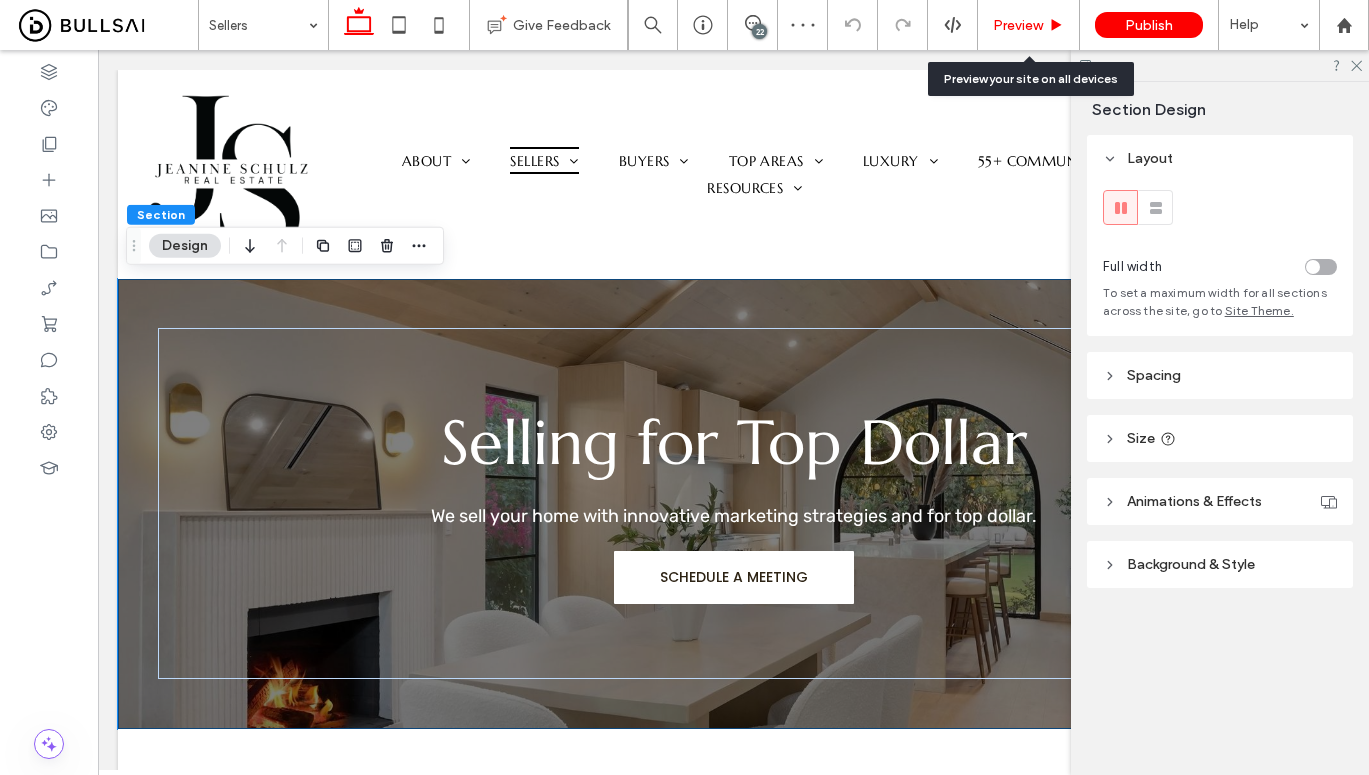 click on "Preview" at bounding box center (1018, 25) 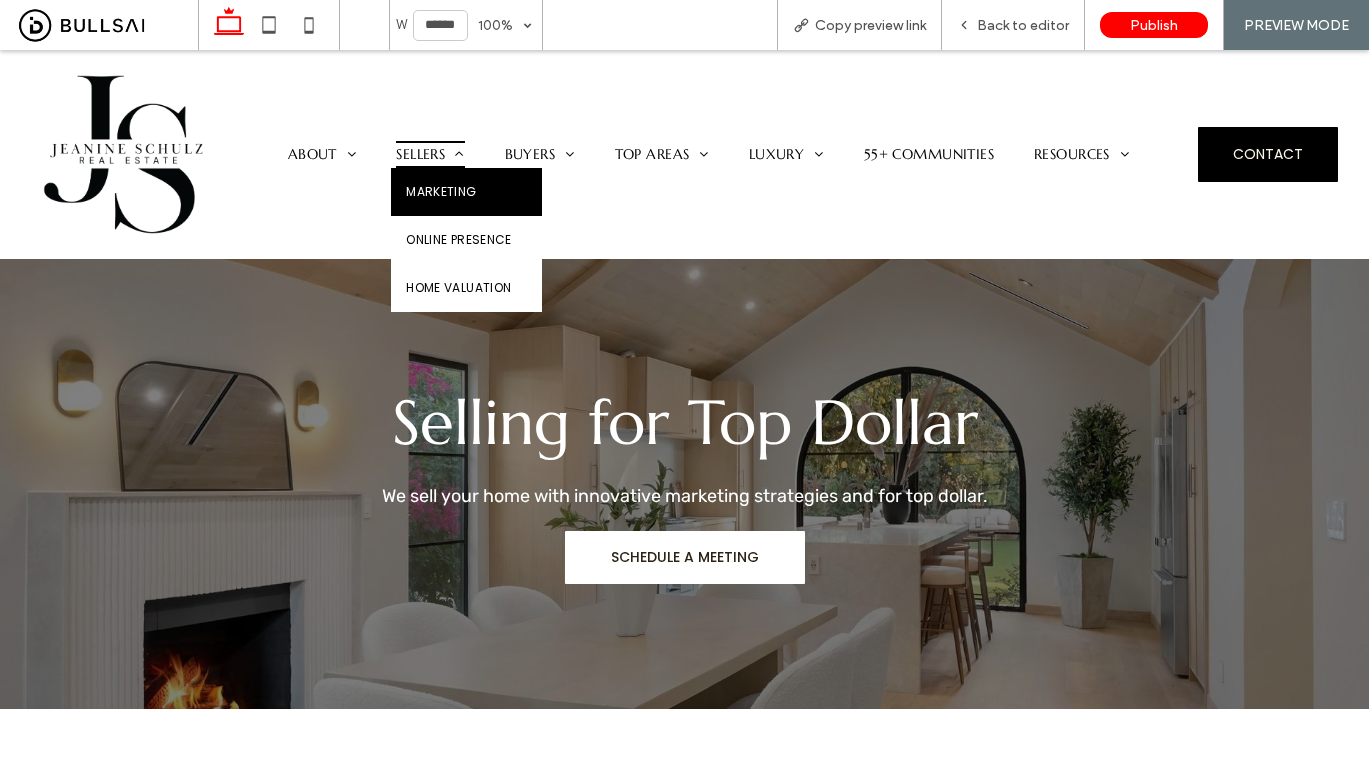 click on "Marketing" at bounding box center (441, 192) 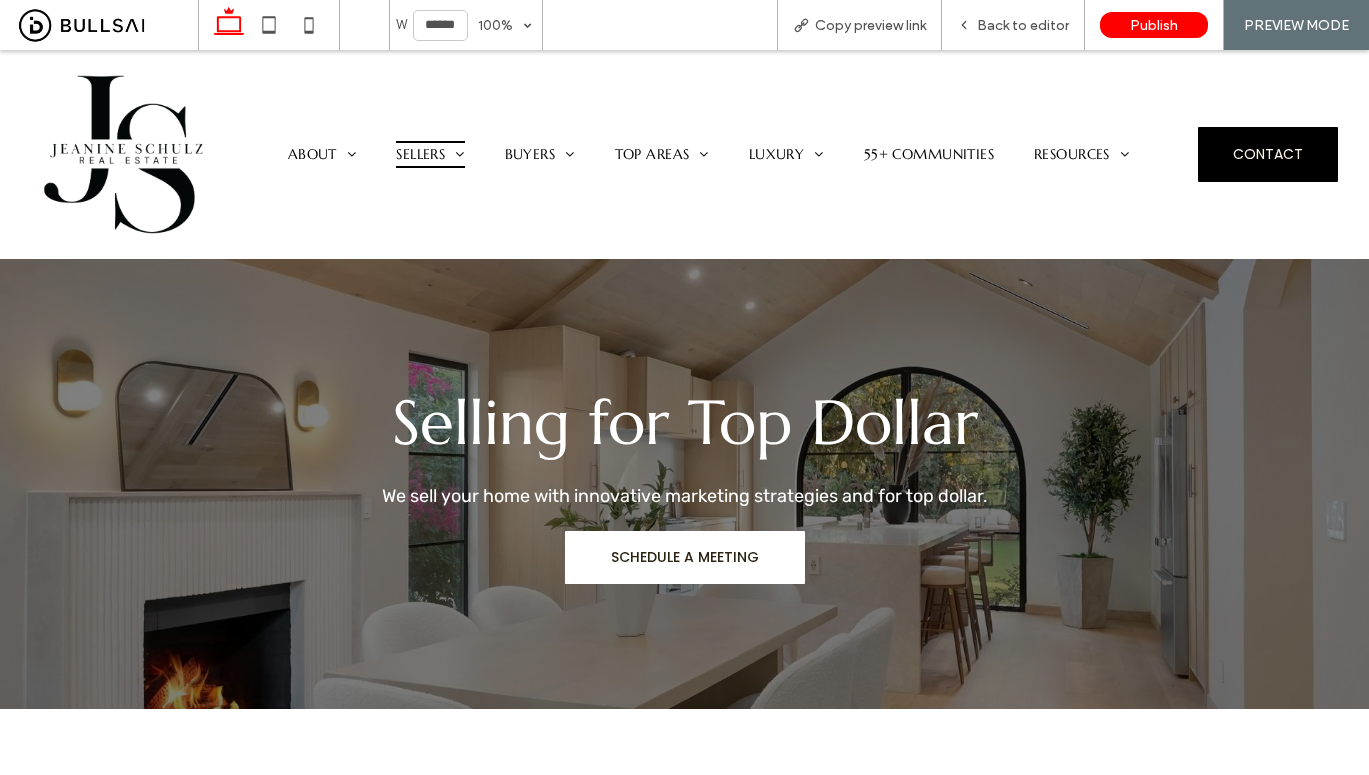 click on "Back to editor" at bounding box center [1023, 25] 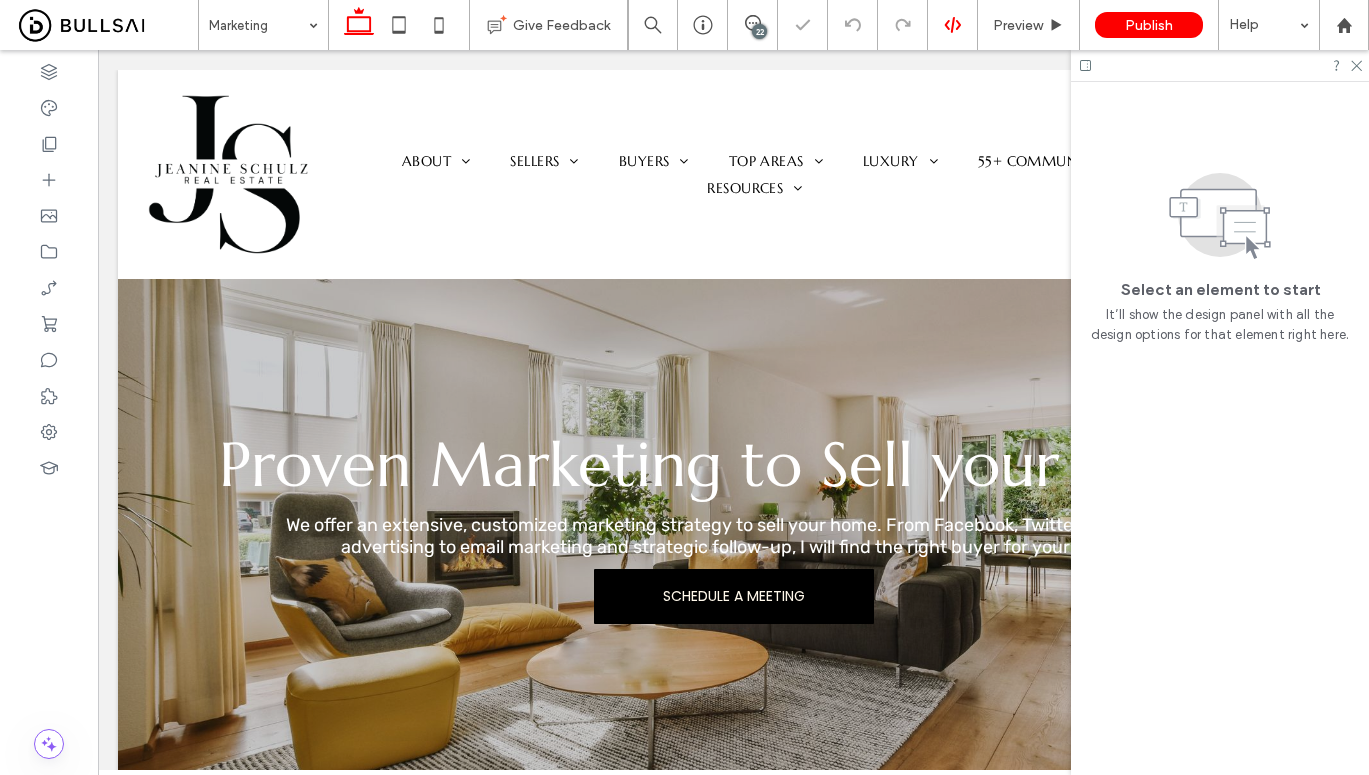 scroll, scrollTop: 0, scrollLeft: 0, axis: both 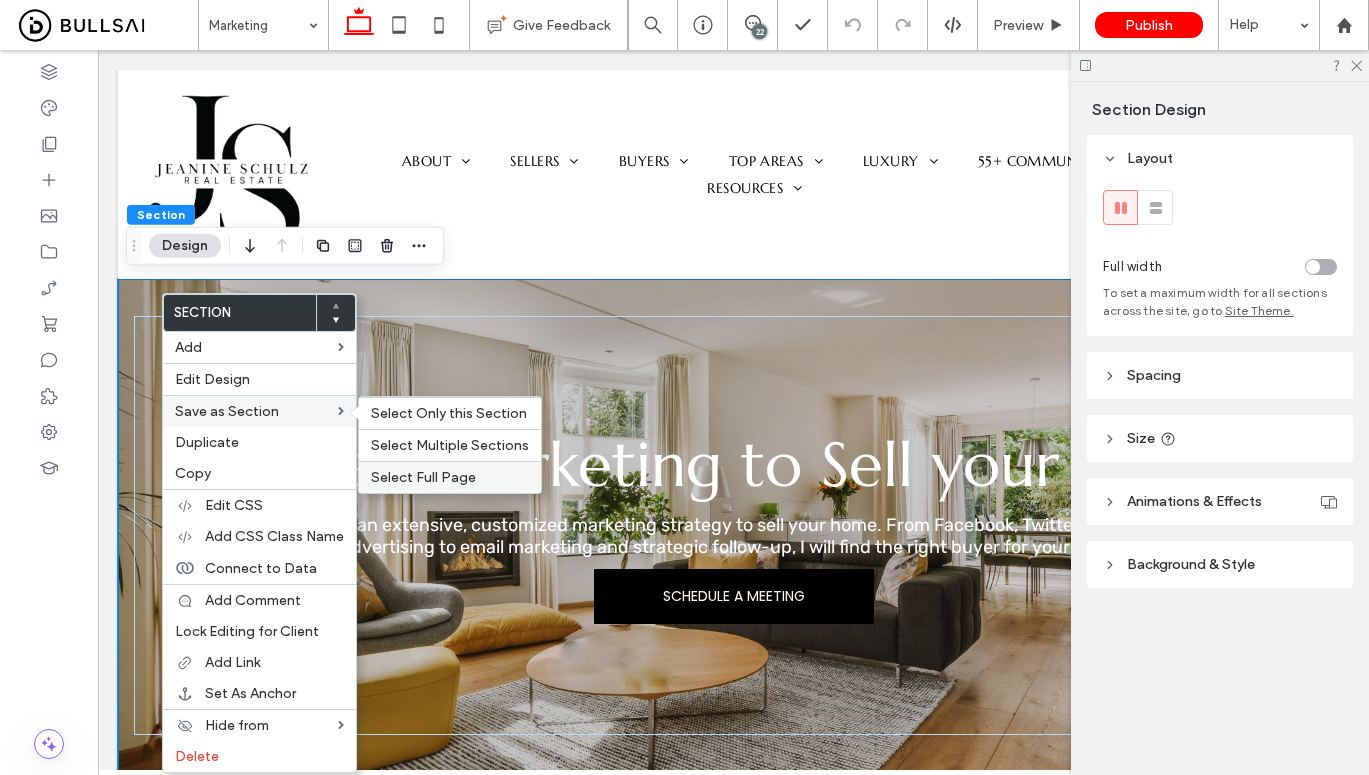 click on "Select Full Page" at bounding box center [423, 477] 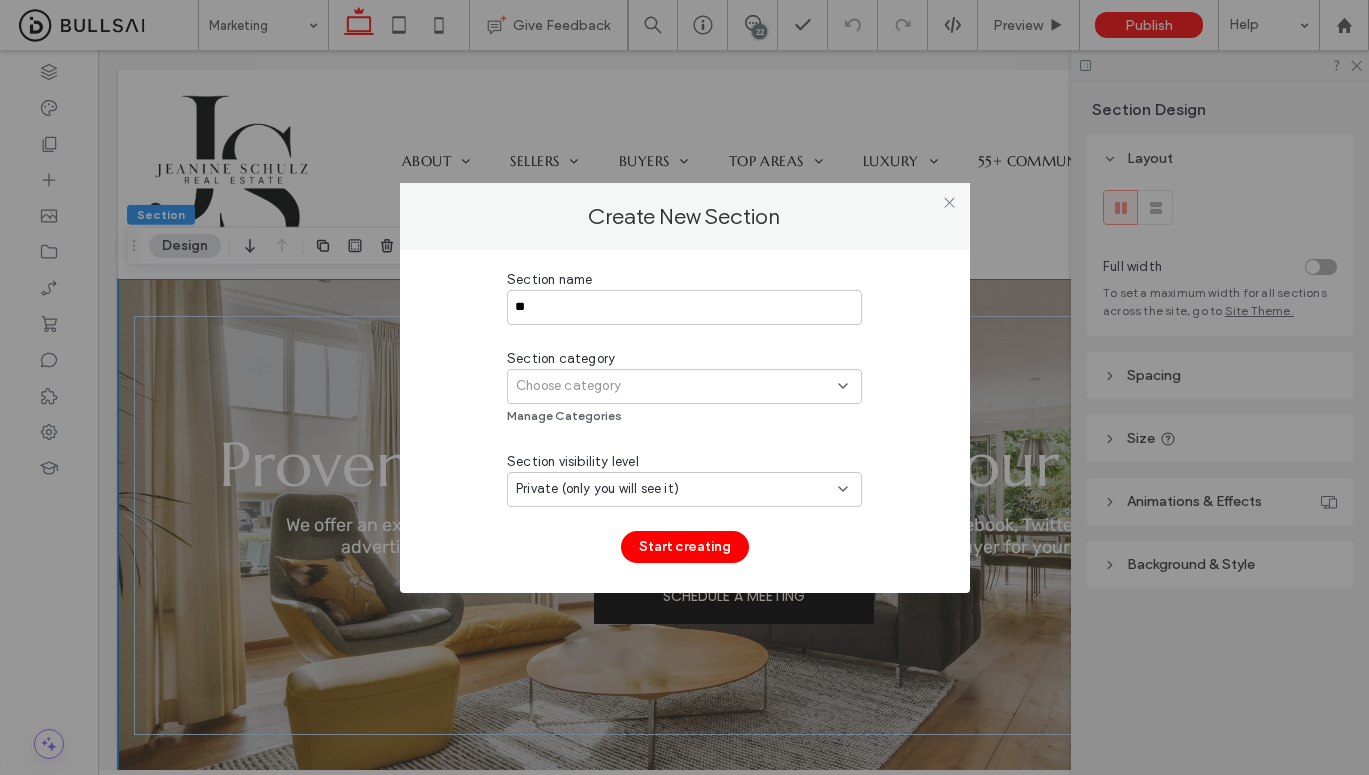 type on "*" 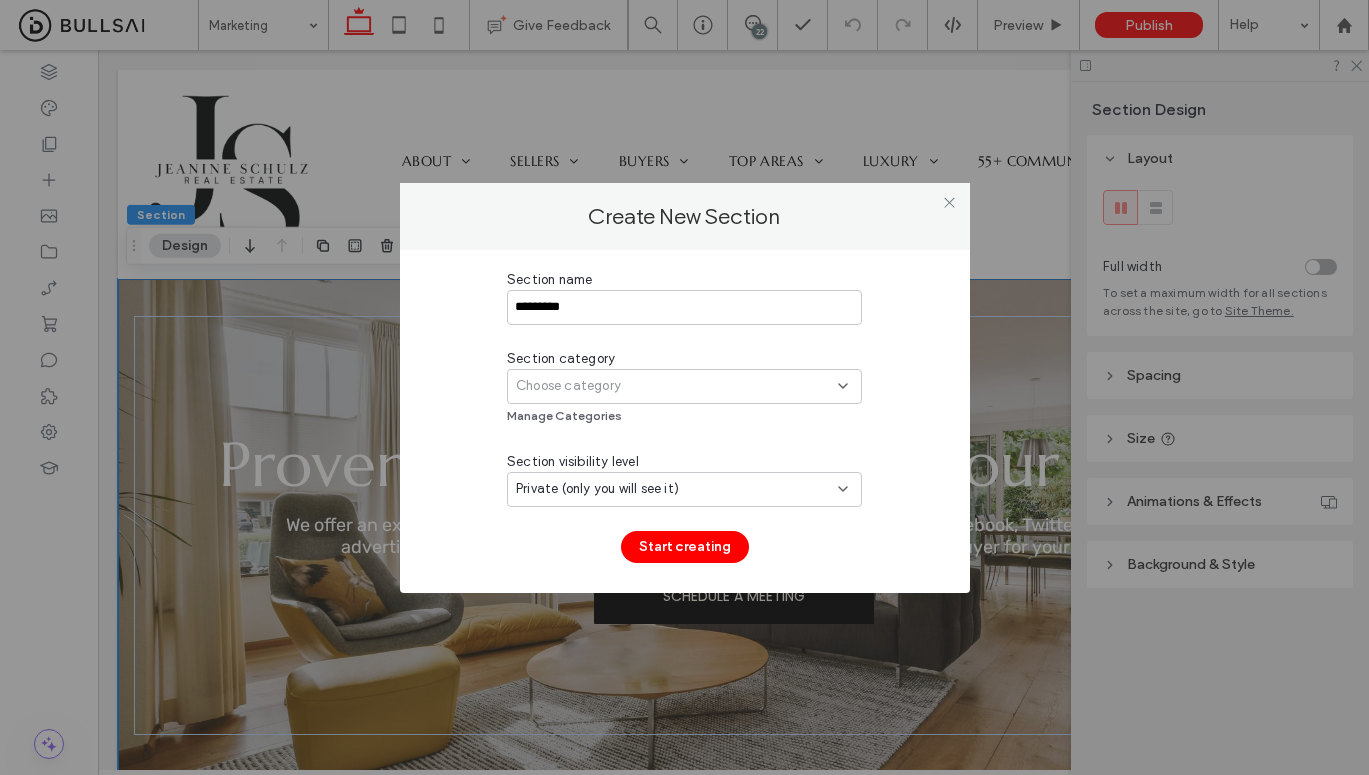 type on "*********" 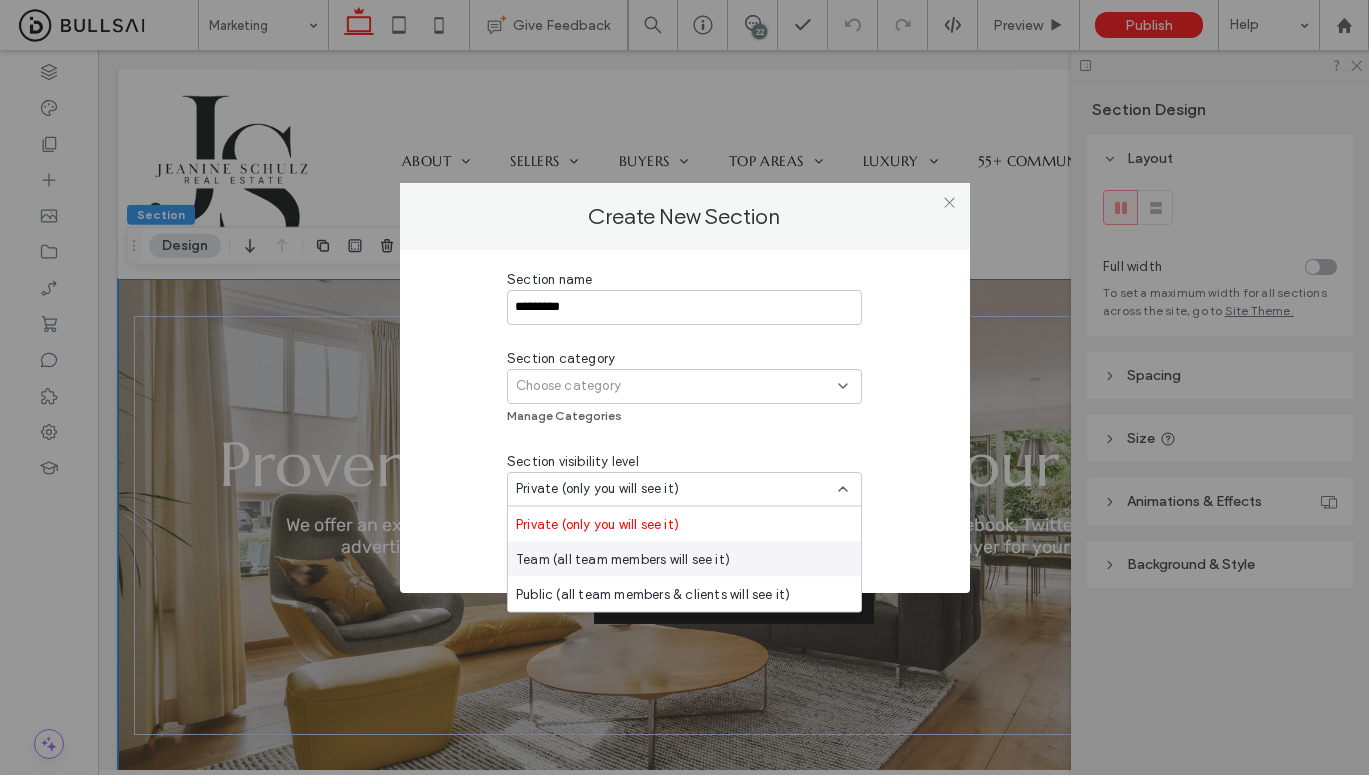 click on "Team (all team members will see it)" at bounding box center (623, 559) 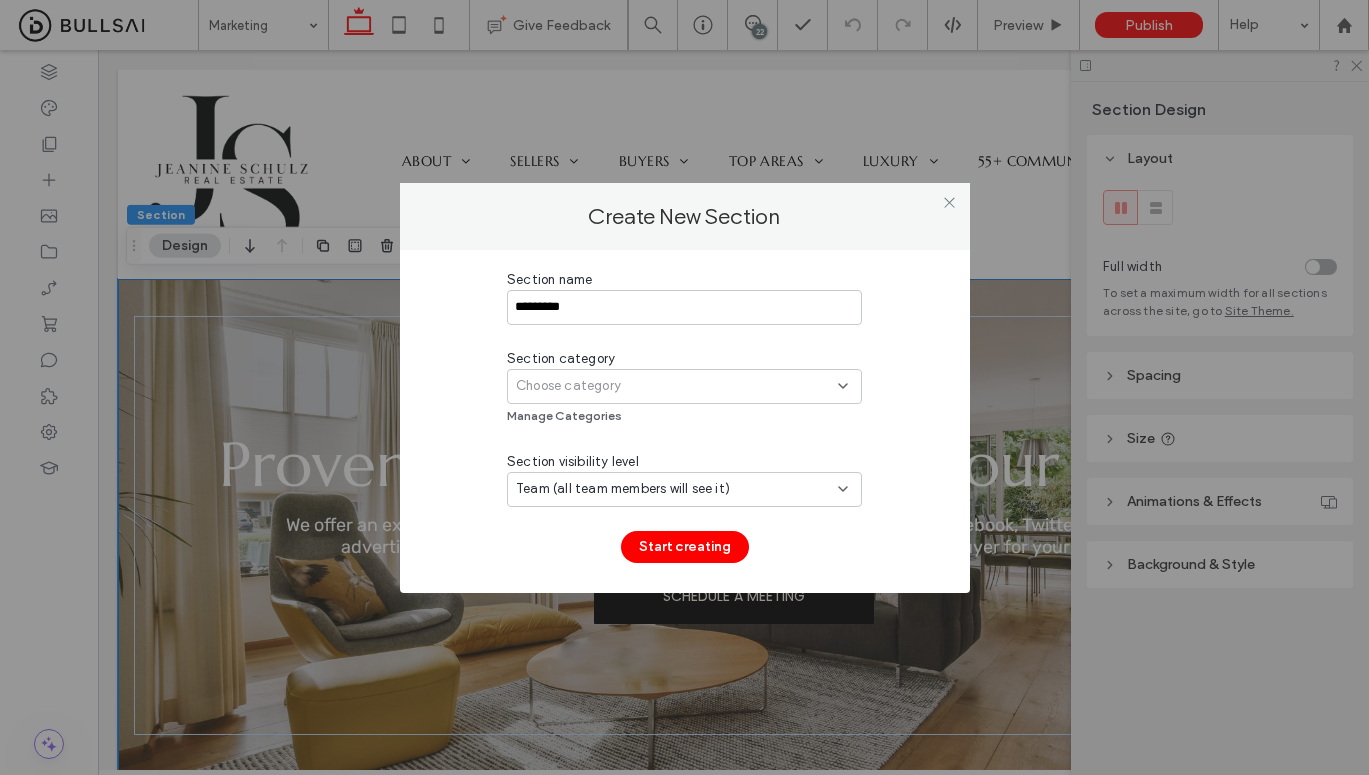 click on "Choose category" at bounding box center (684, 386) 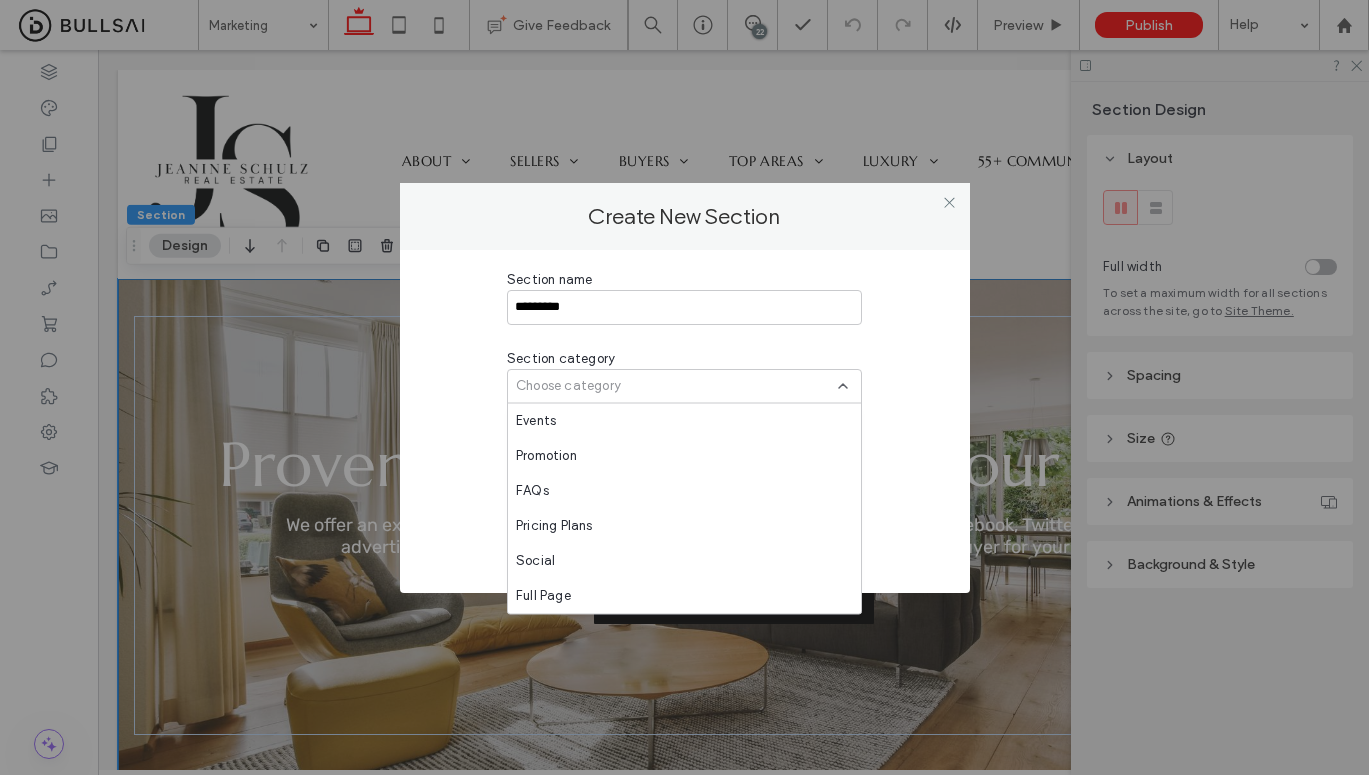 scroll, scrollTop: 982, scrollLeft: 0, axis: vertical 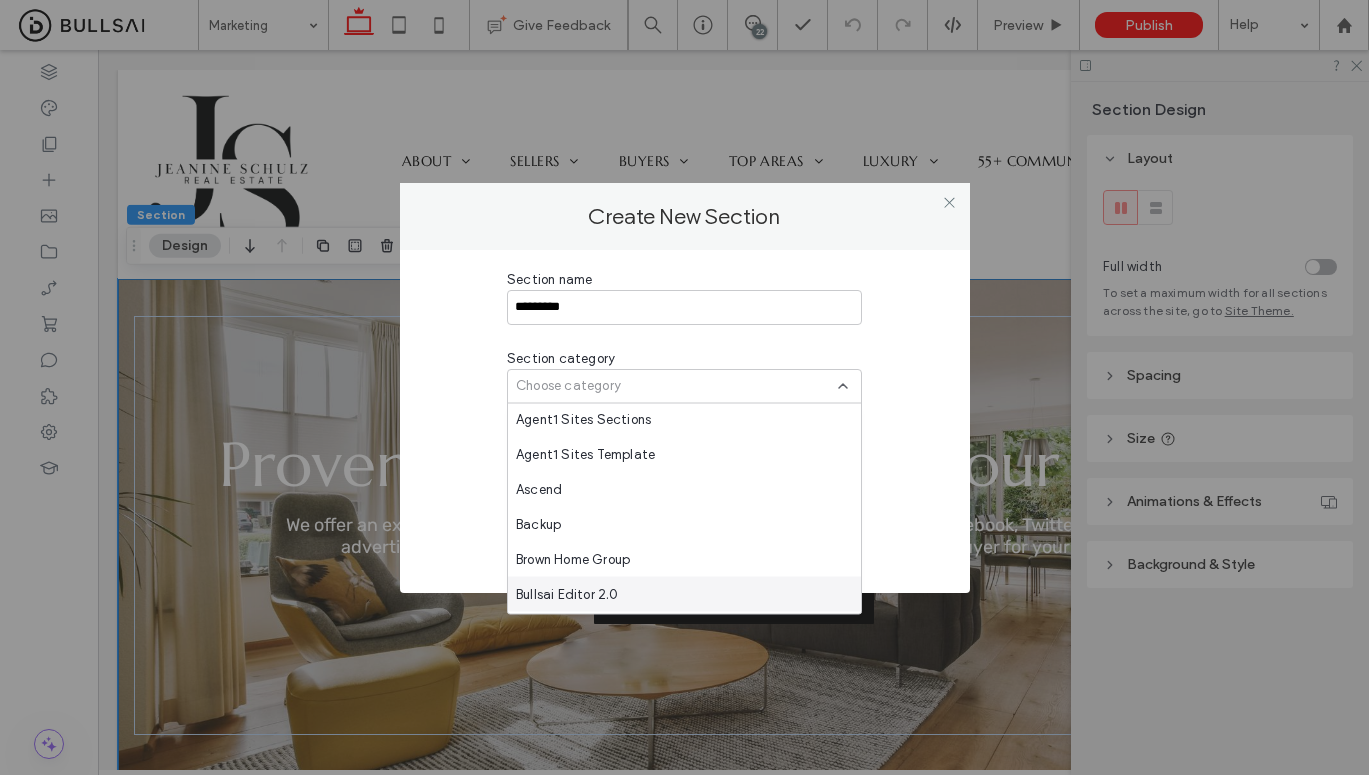 click on "Bullsai Editor 2.0" at bounding box center [567, 594] 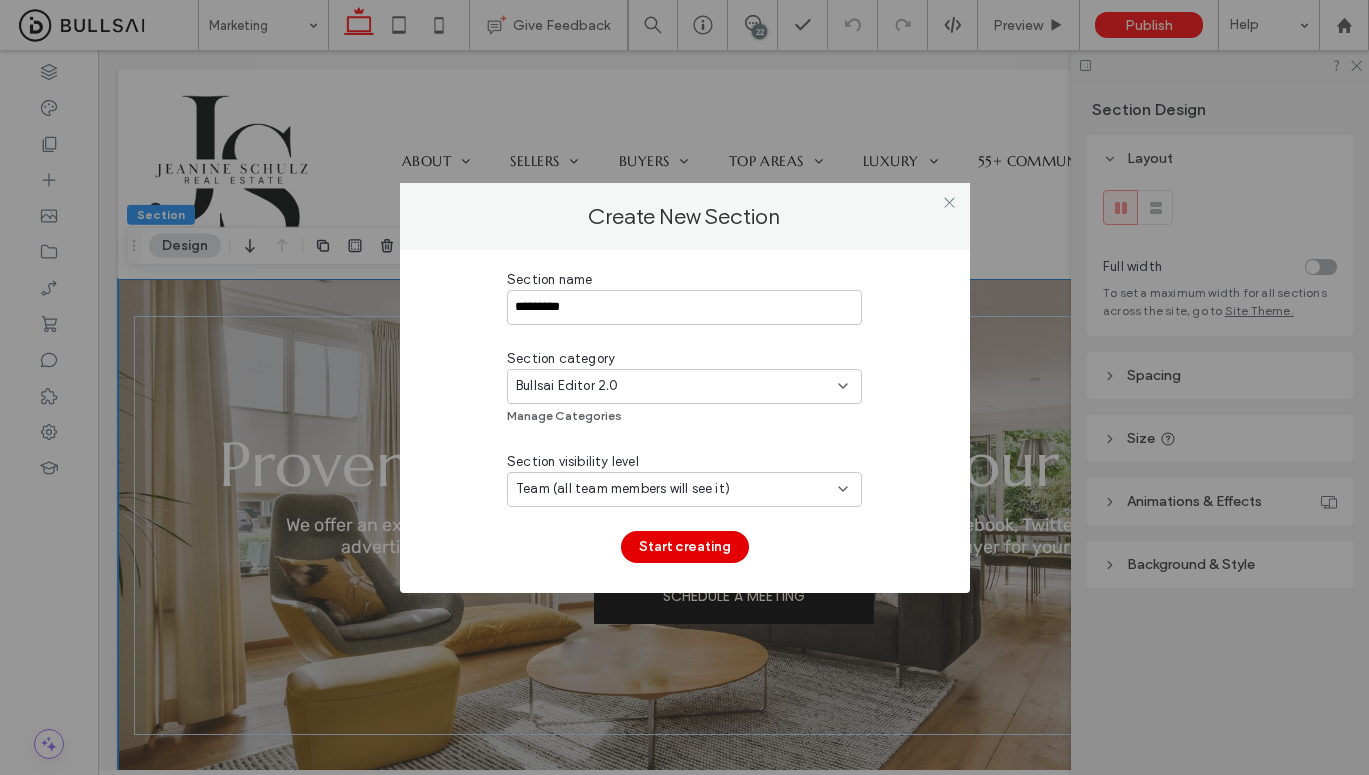 click on "Start creating" at bounding box center [685, 547] 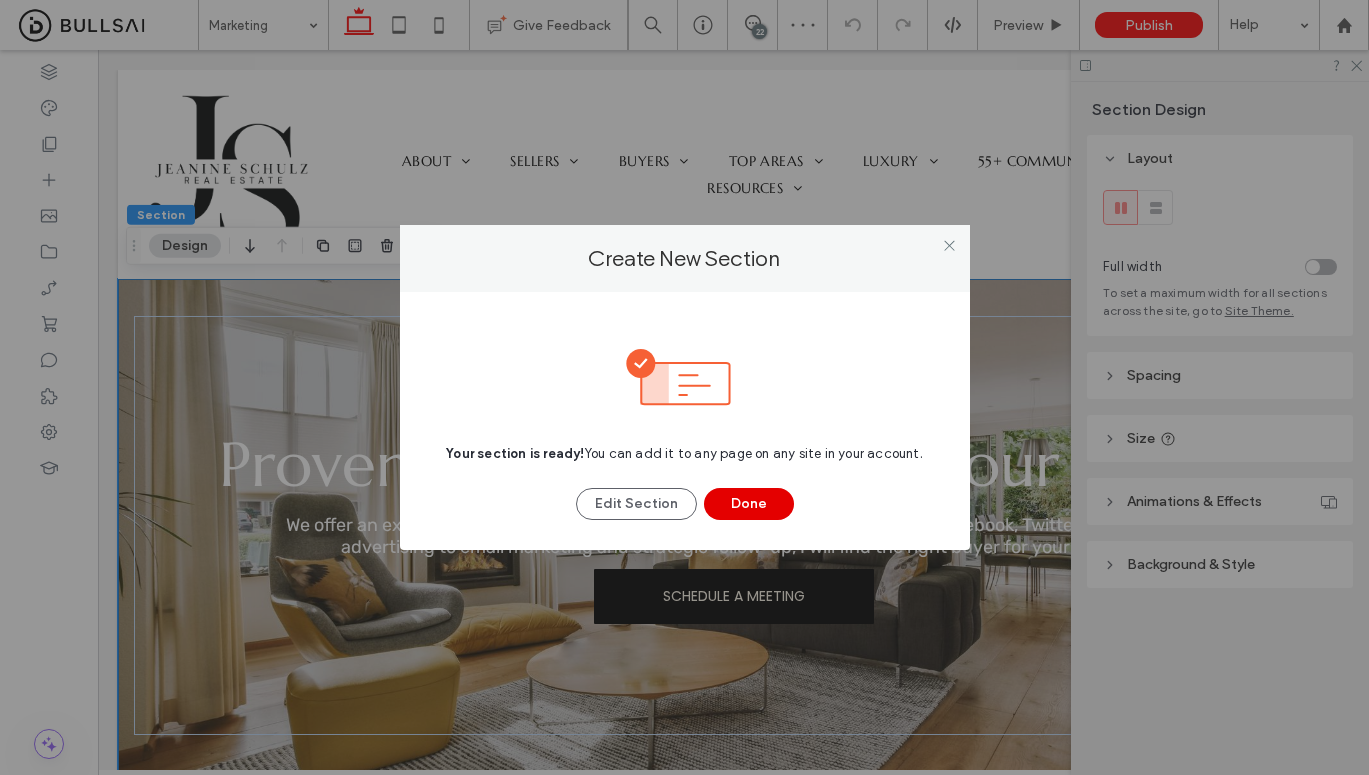 click on "Done" at bounding box center [749, 504] 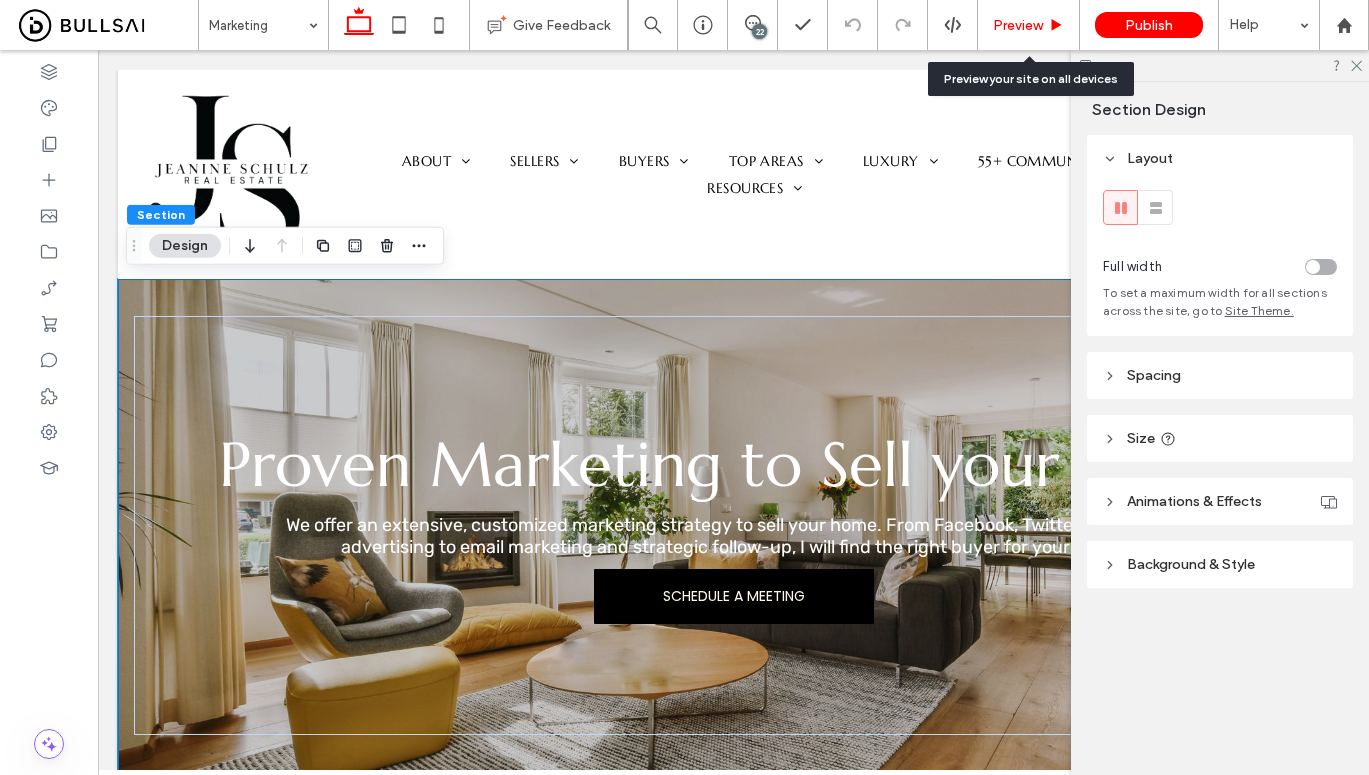 click on "Preview" at bounding box center [1018, 25] 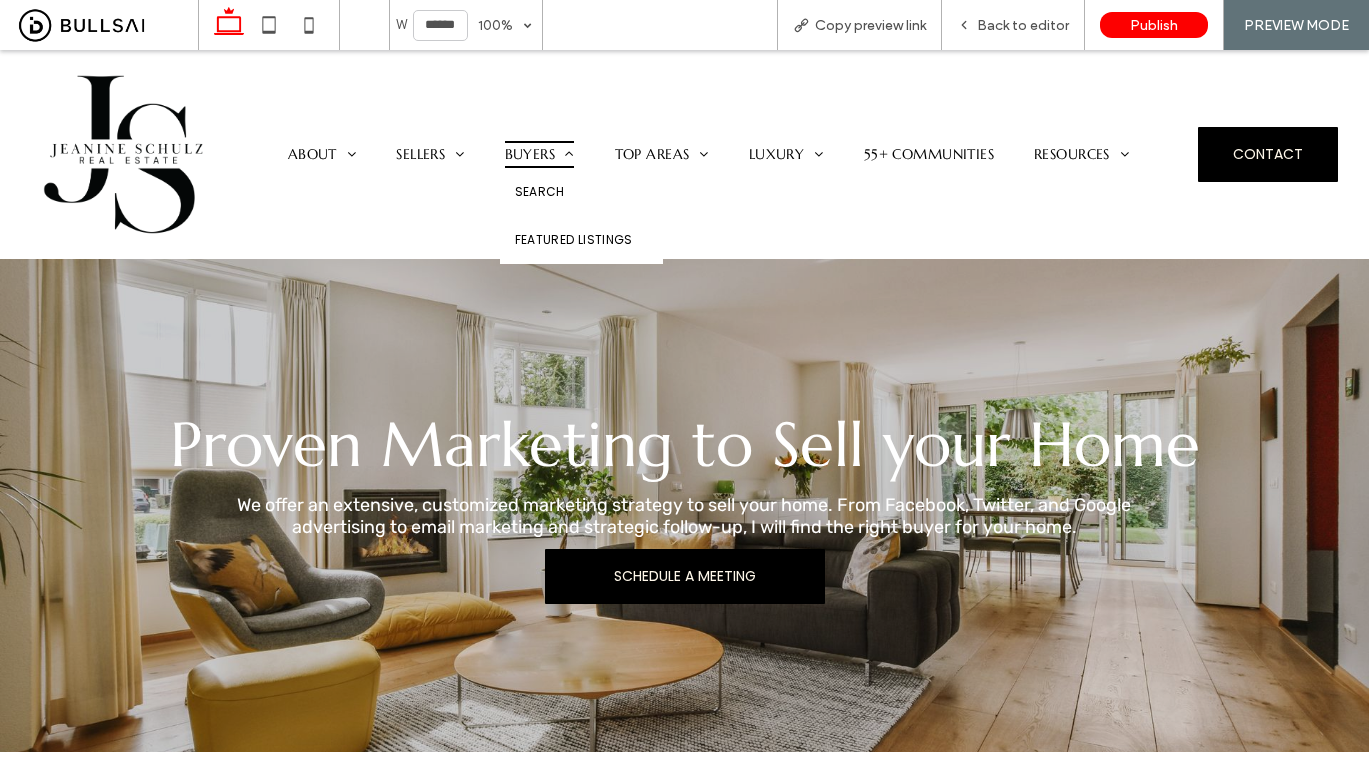 click on "Buyers" at bounding box center (540, 155) 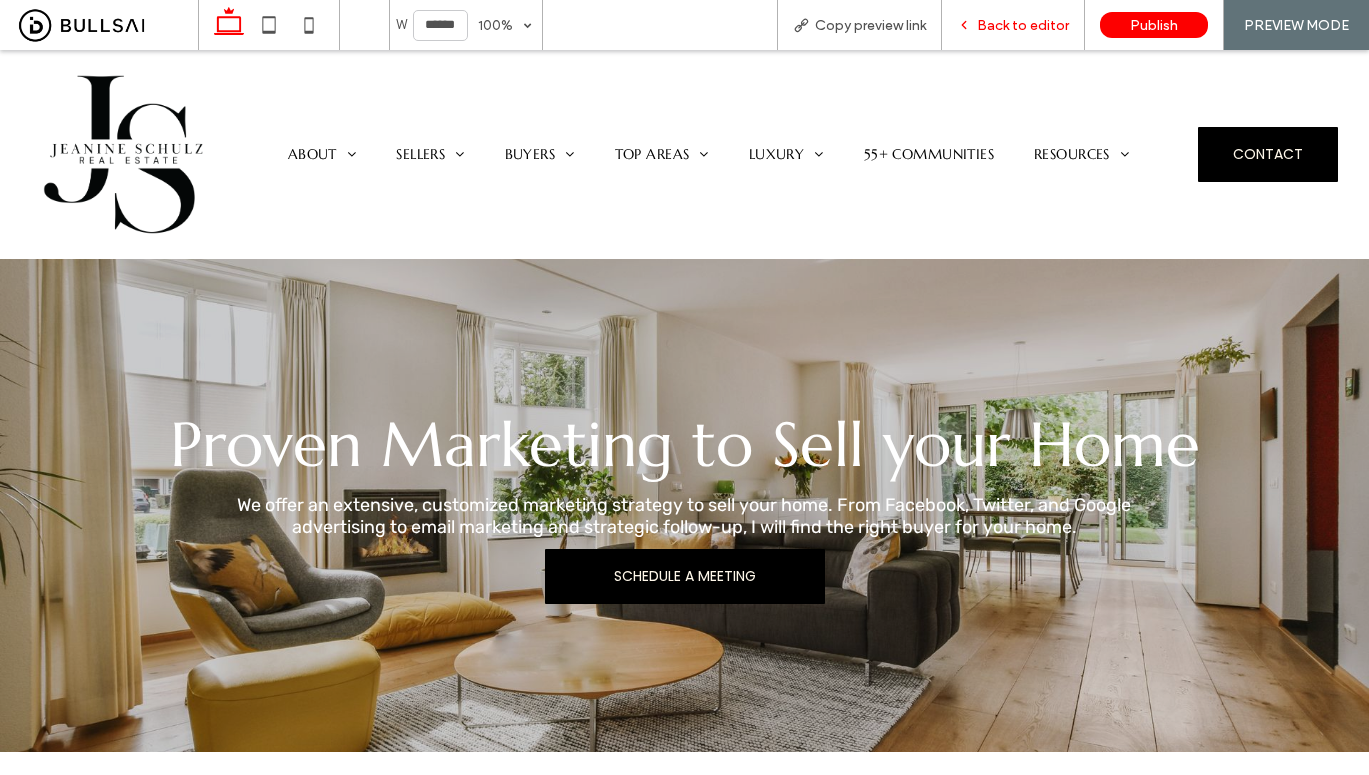 click on "Back to editor" at bounding box center (1023, 25) 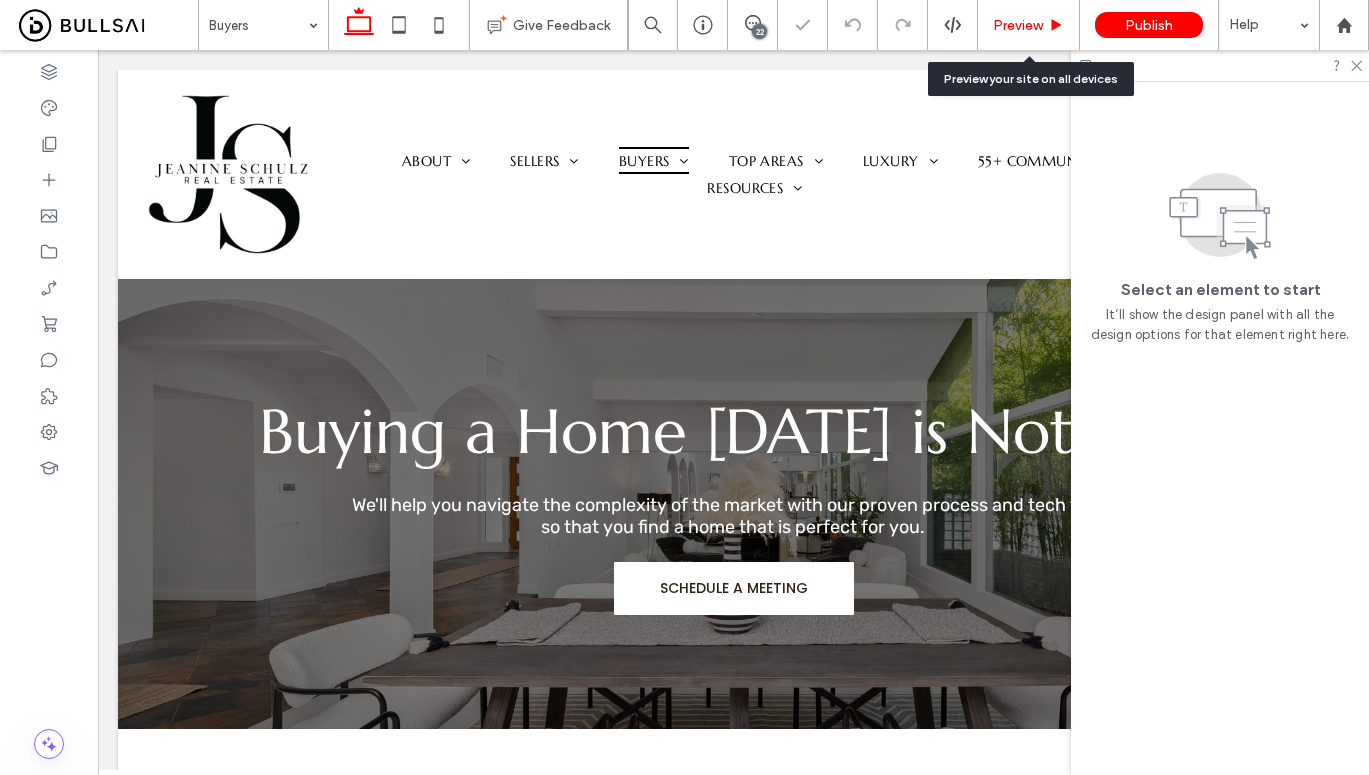 scroll, scrollTop: 0, scrollLeft: 0, axis: both 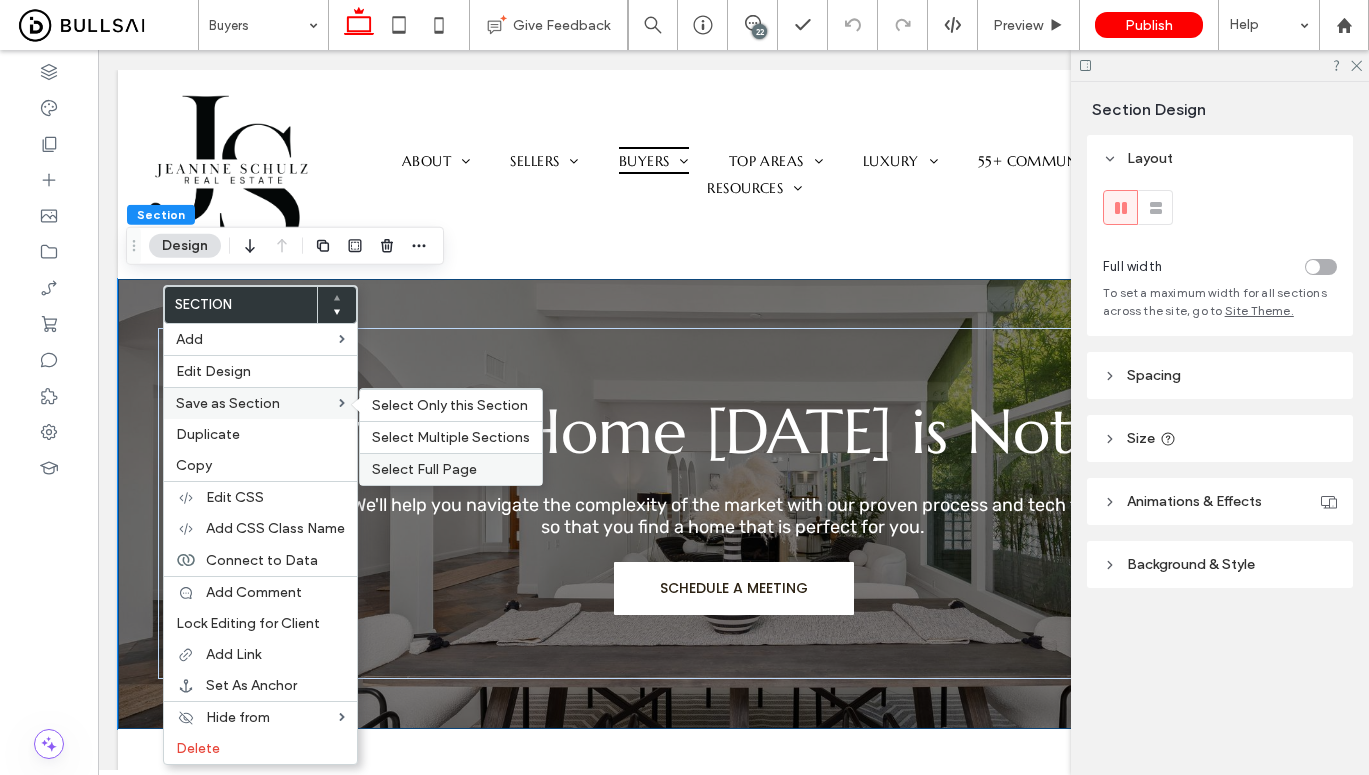click on "Select Full Page" at bounding box center (424, 469) 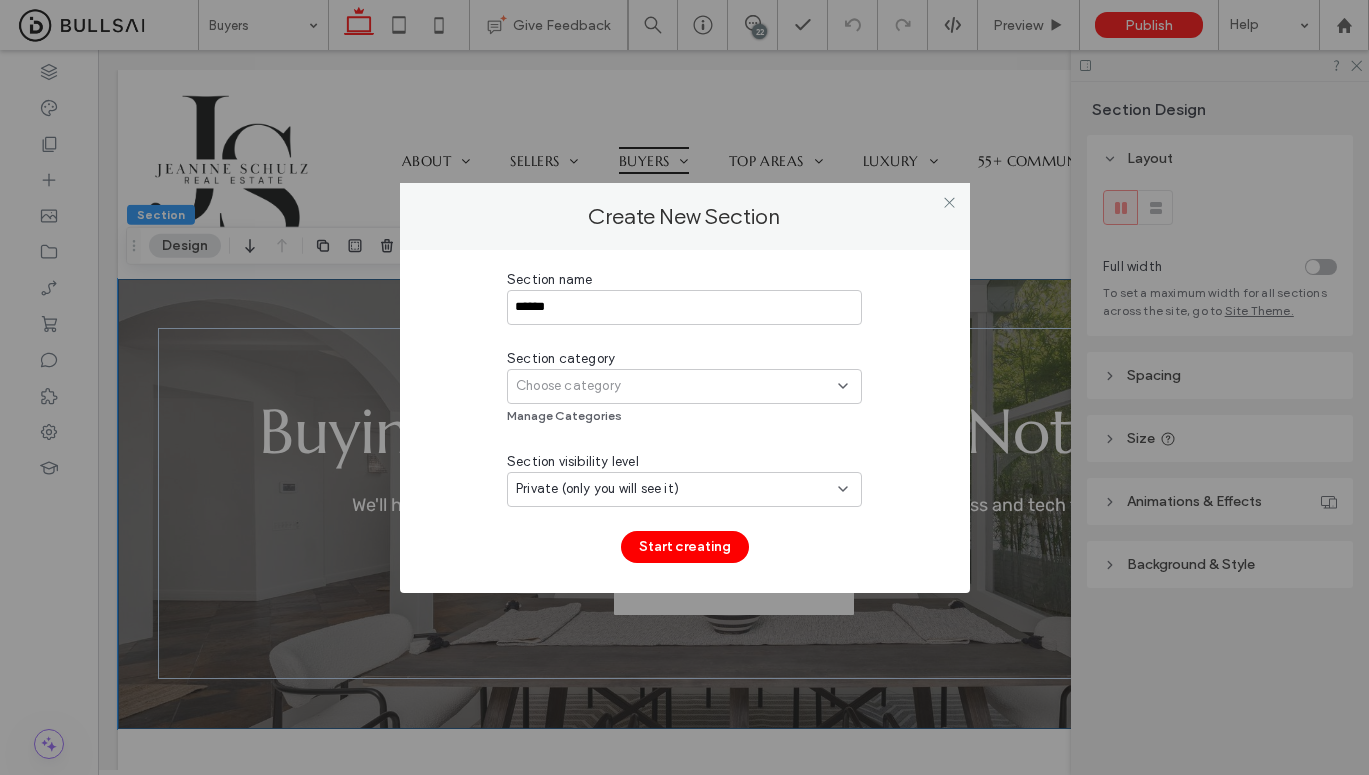 type on "******" 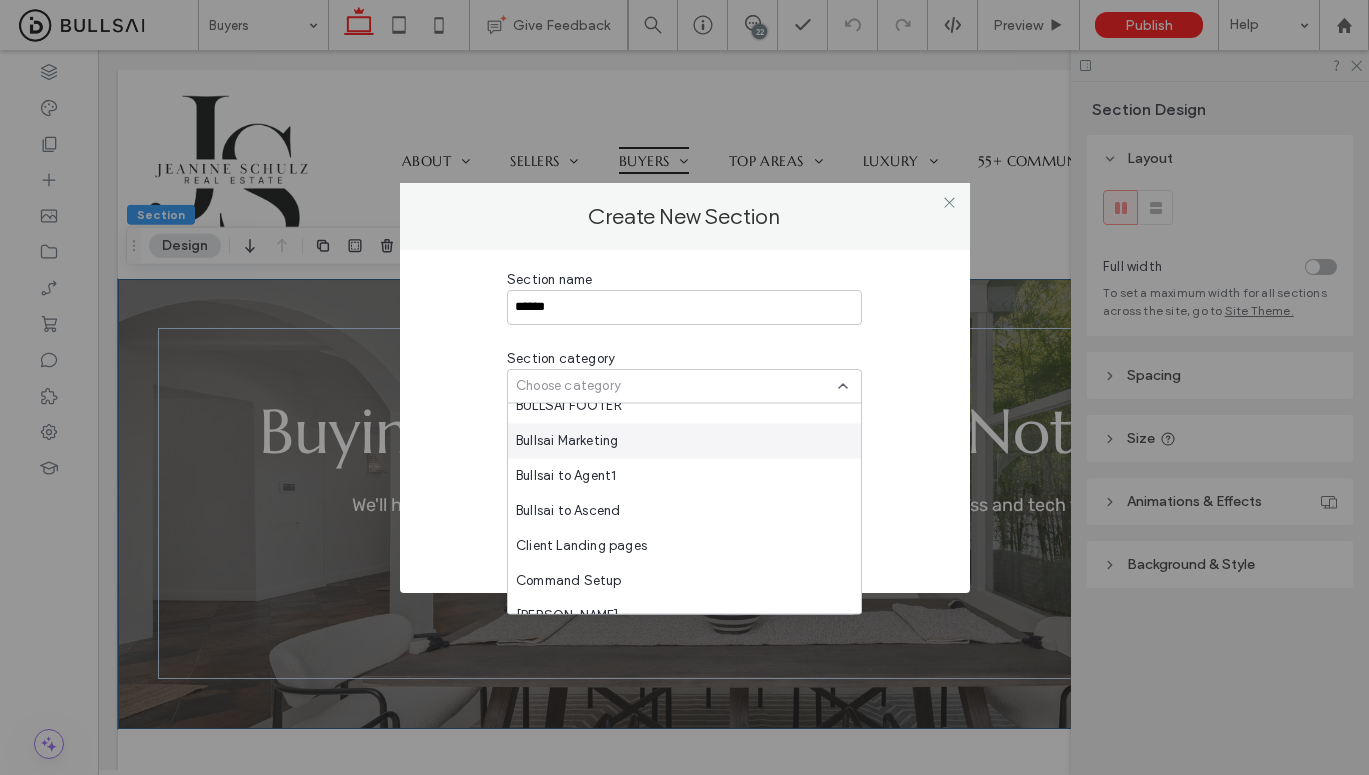 scroll, scrollTop: 1034, scrollLeft: 0, axis: vertical 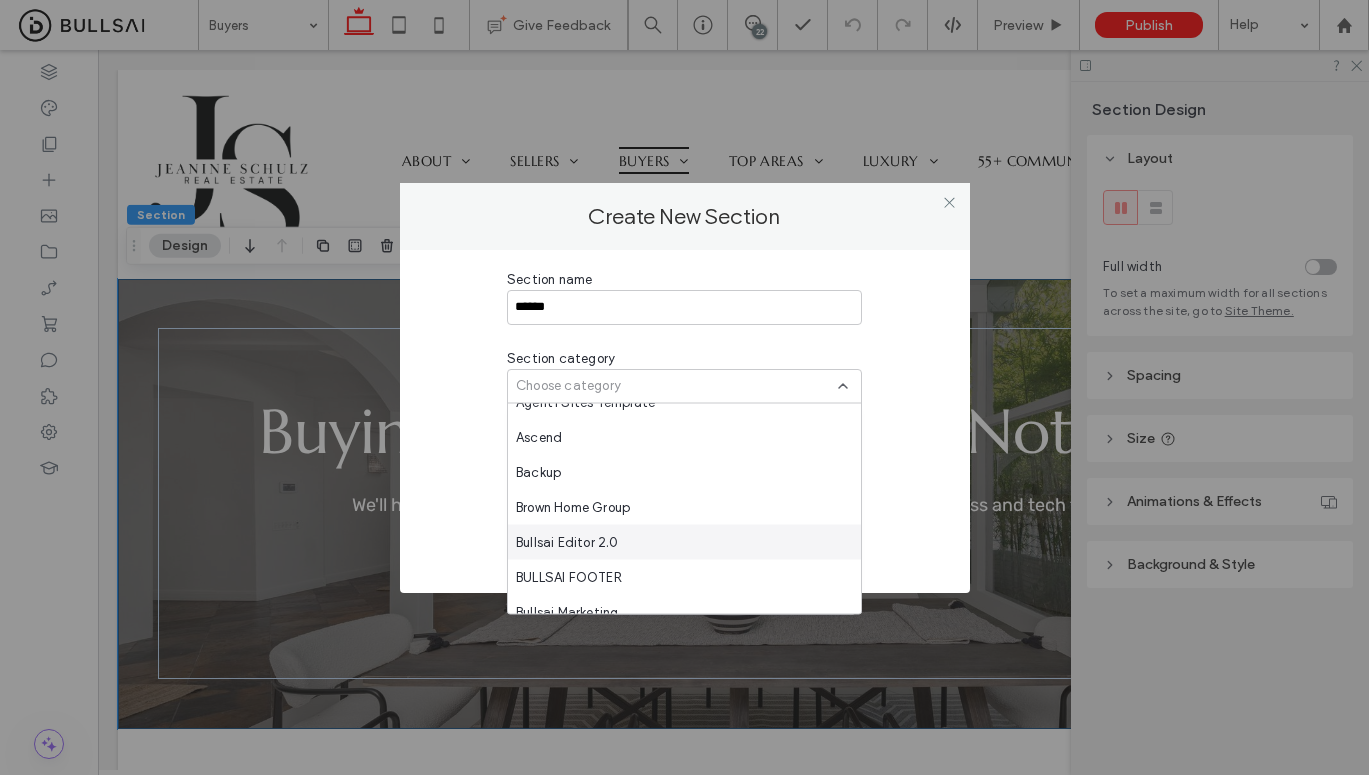 click on "Bullsai Editor 2.0" at bounding box center [567, 542] 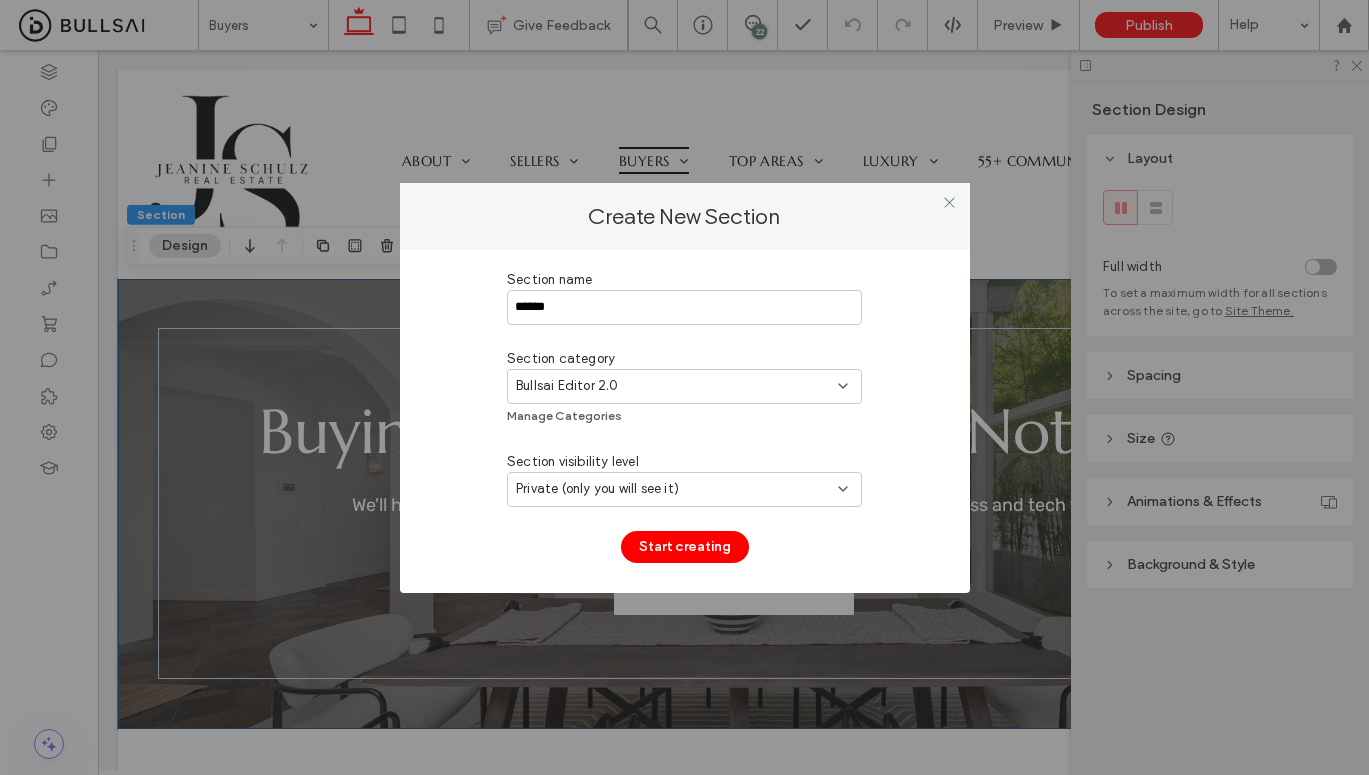 click on "Private (only you will see it)" at bounding box center [597, 489] 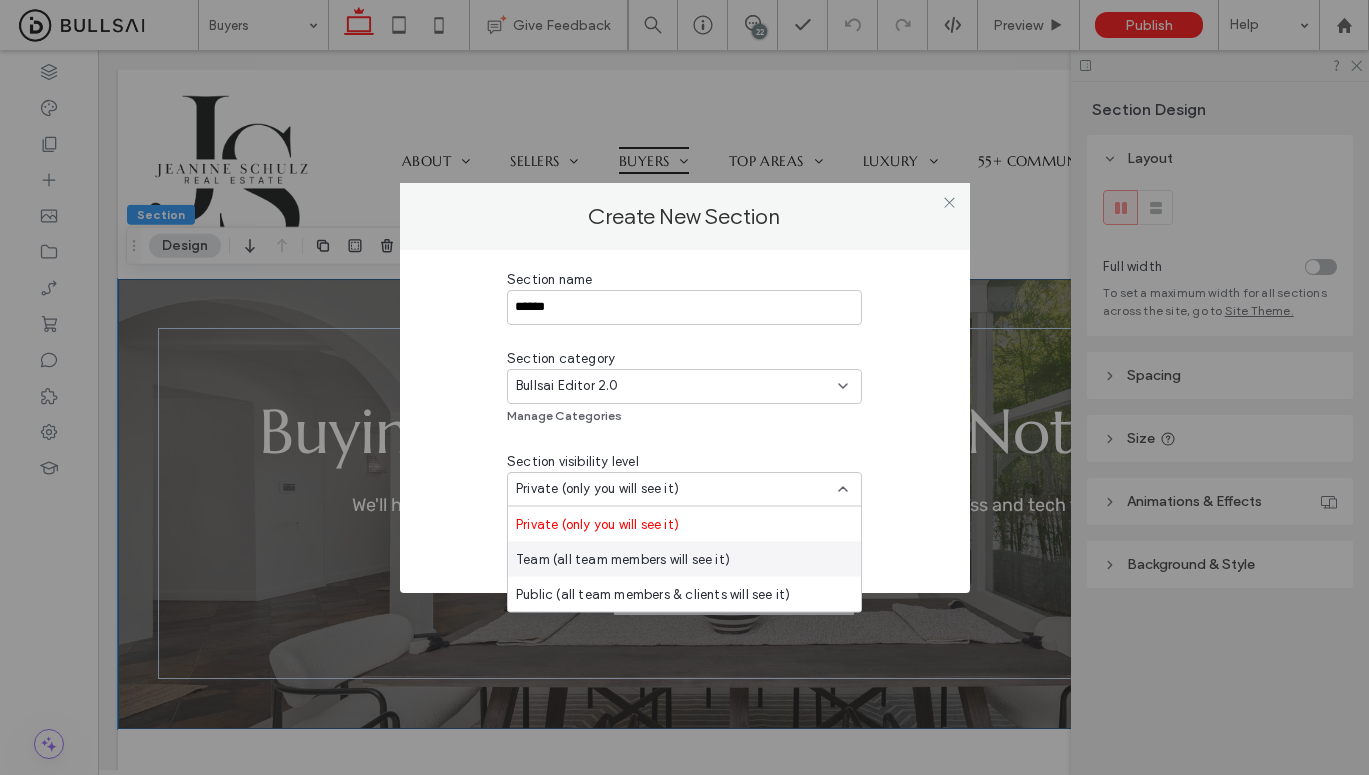 click on "Team (all team members will see it)" at bounding box center [623, 559] 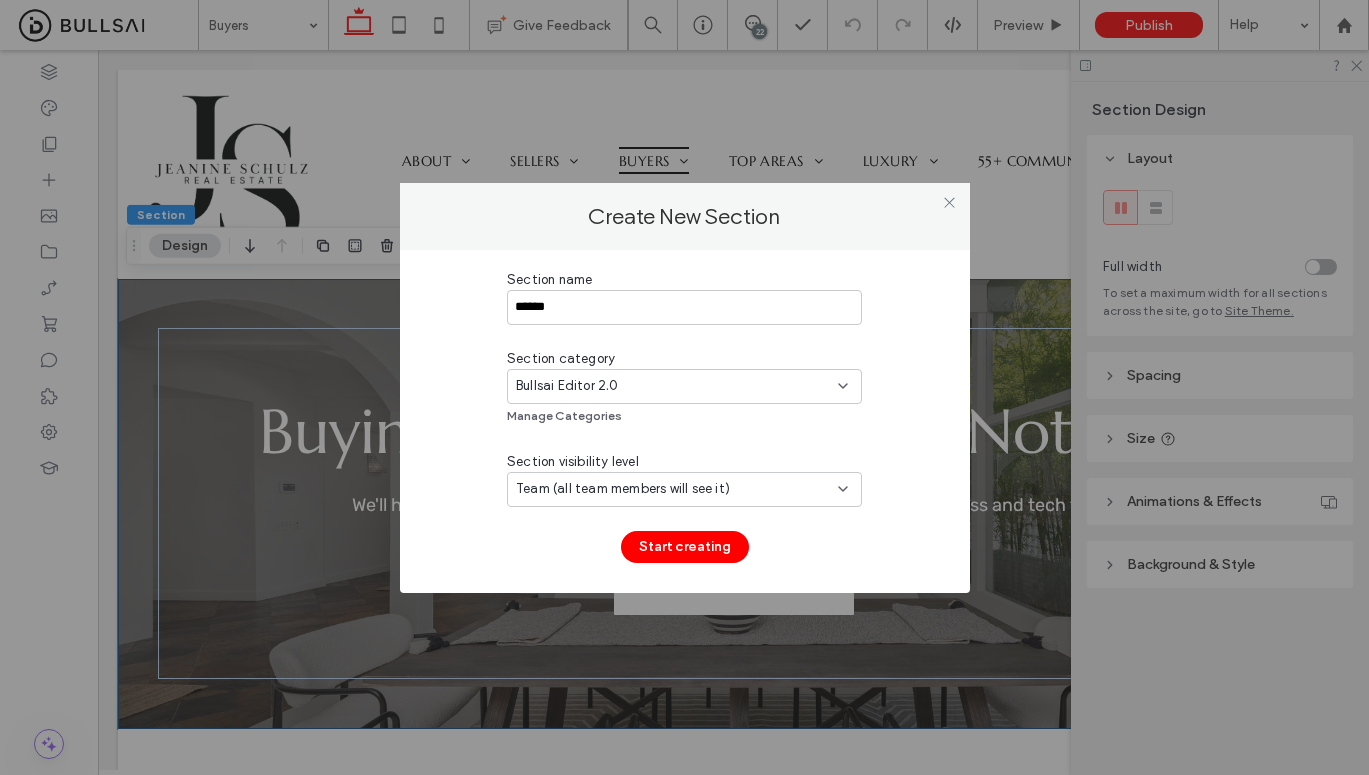 click on "Section name ****** Section category Bullsai Editor 2.0 Manage Categories Section visibility level Team (all team members will see it) Start creating" at bounding box center (685, 421) 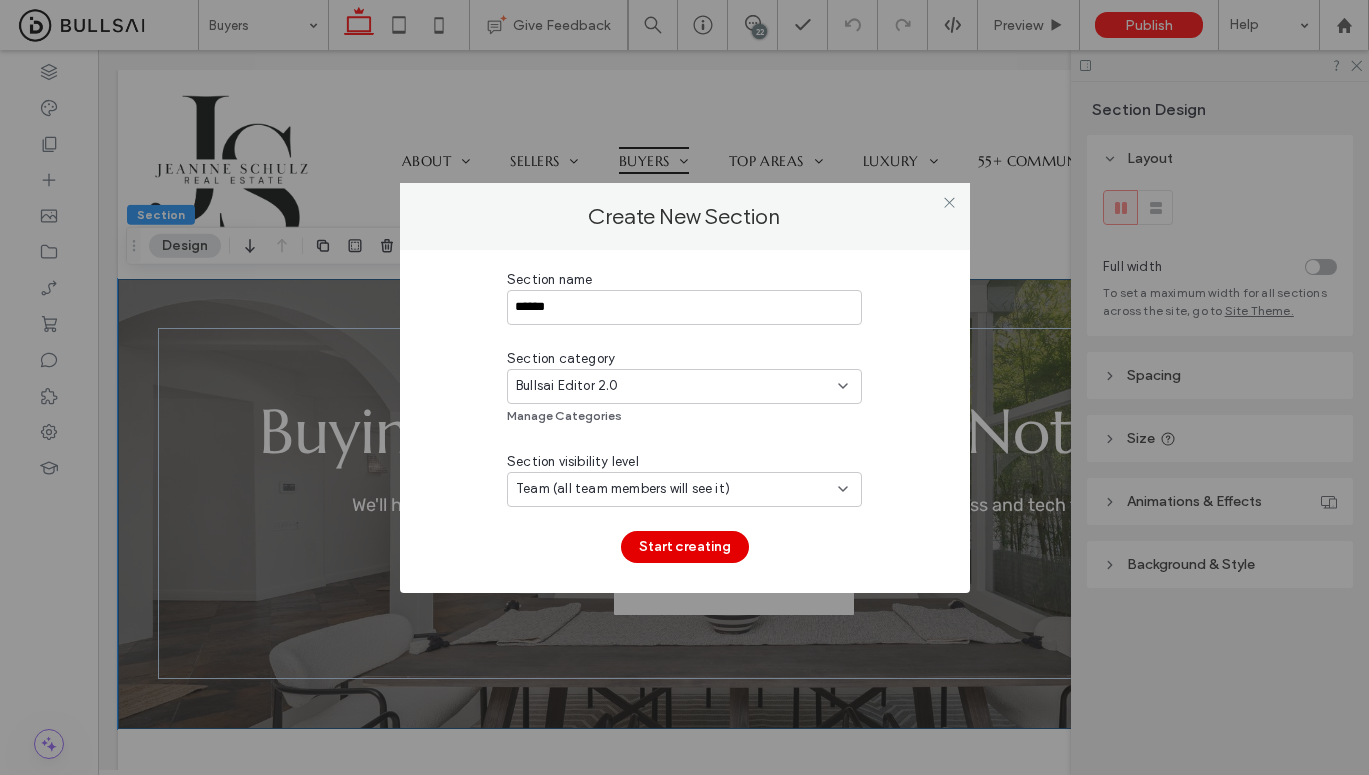 click on "Start creating" at bounding box center [685, 547] 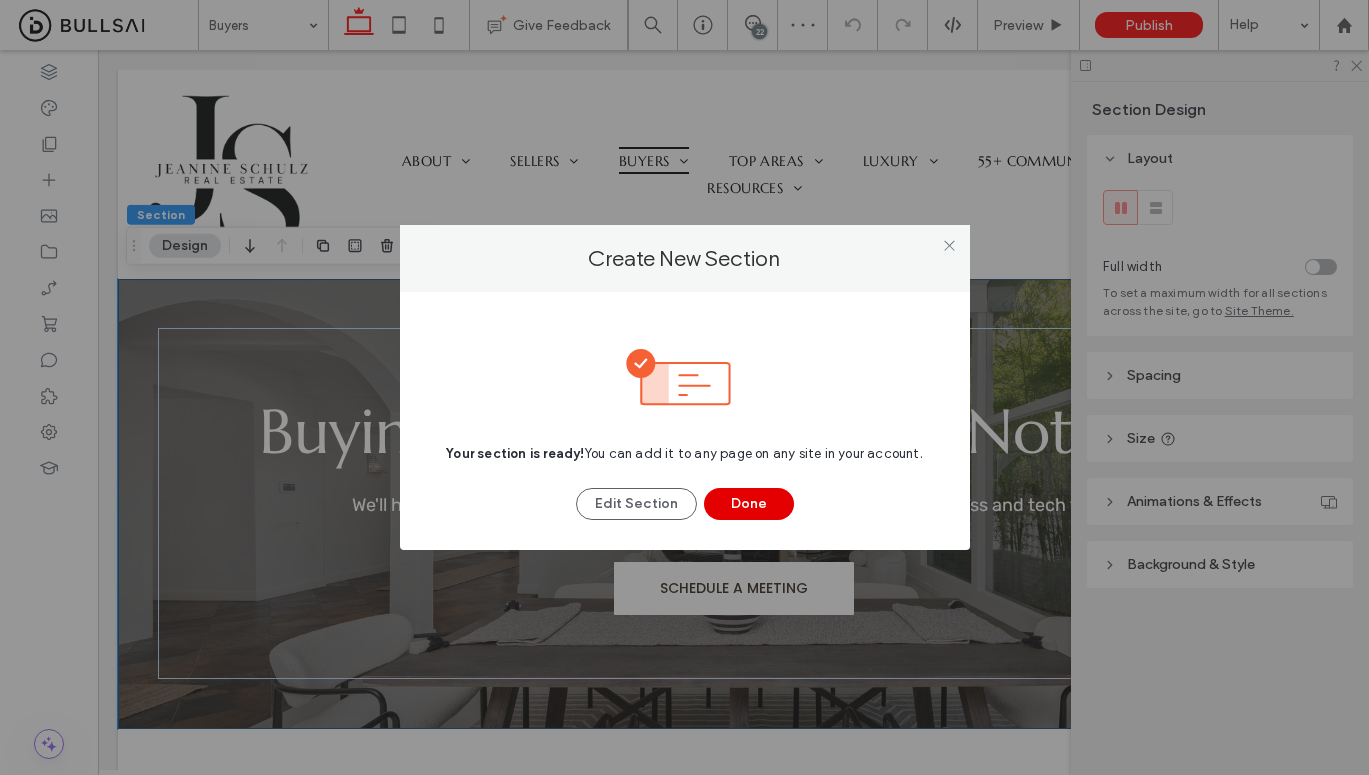 click on "Done" at bounding box center [749, 504] 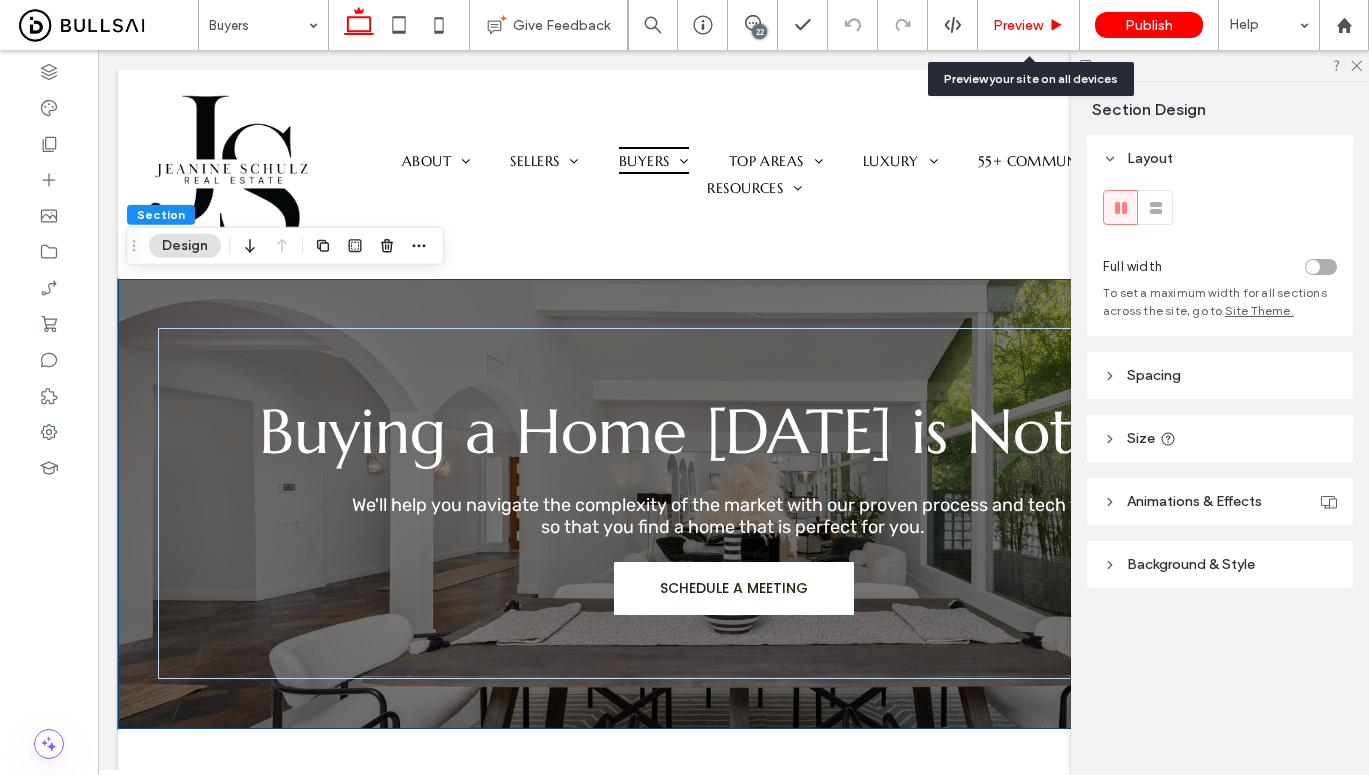 click on "Preview" at bounding box center [1029, 25] 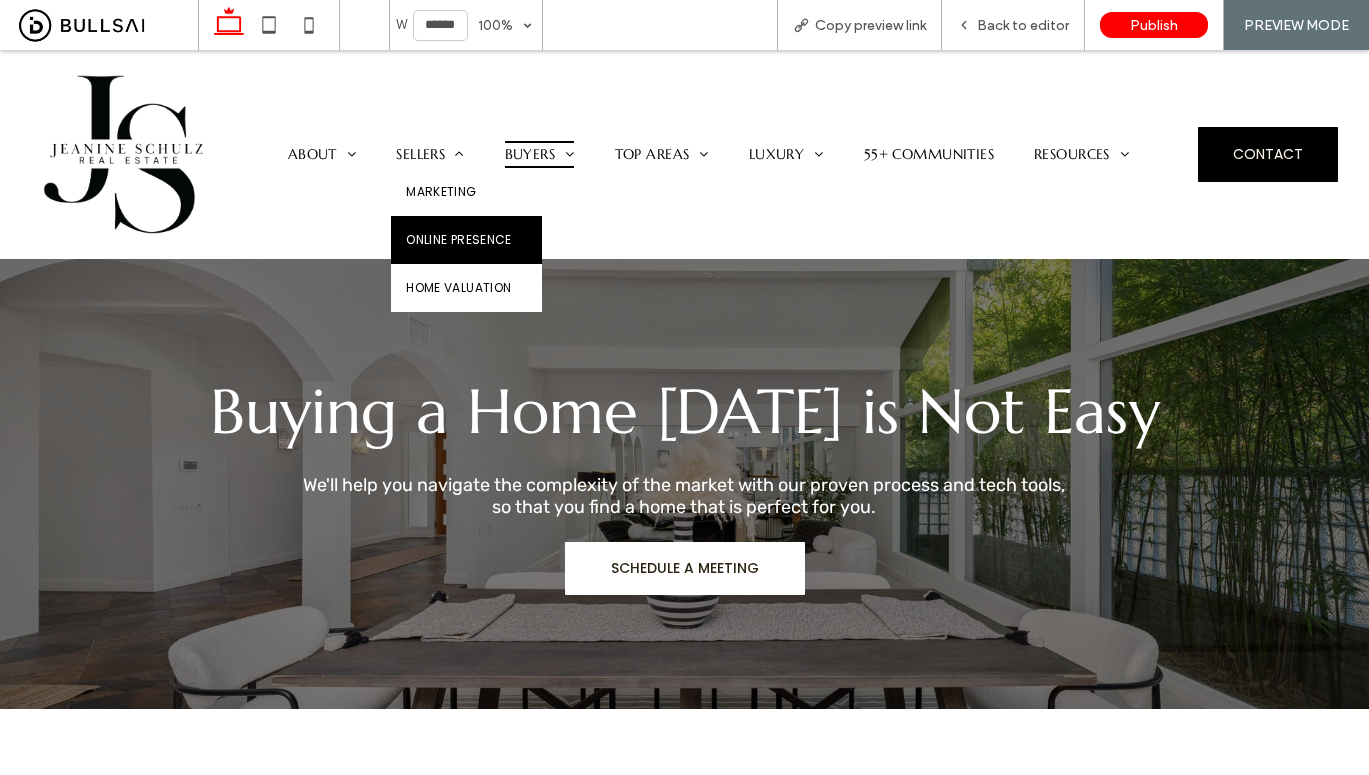 click on "Online Presence" at bounding box center [458, 240] 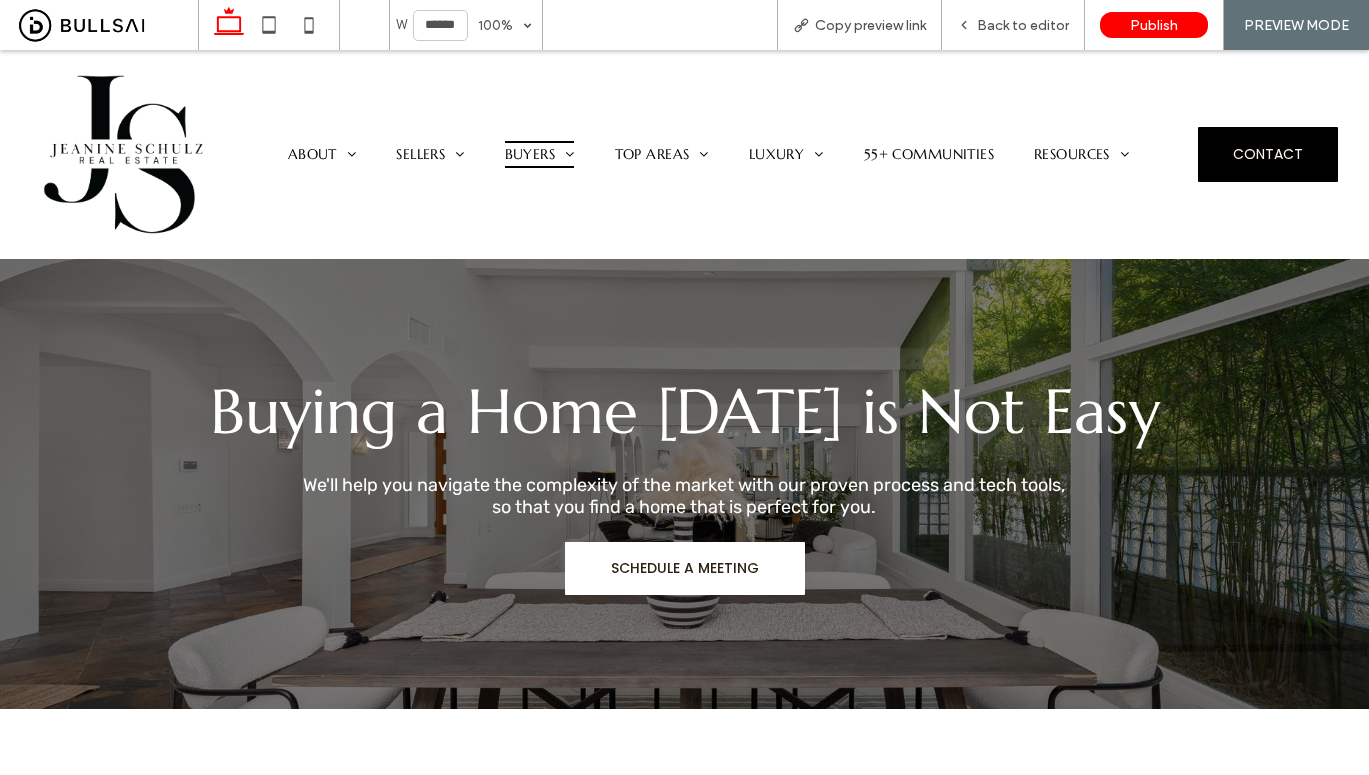 click on "Back to editor" at bounding box center (1023, 25) 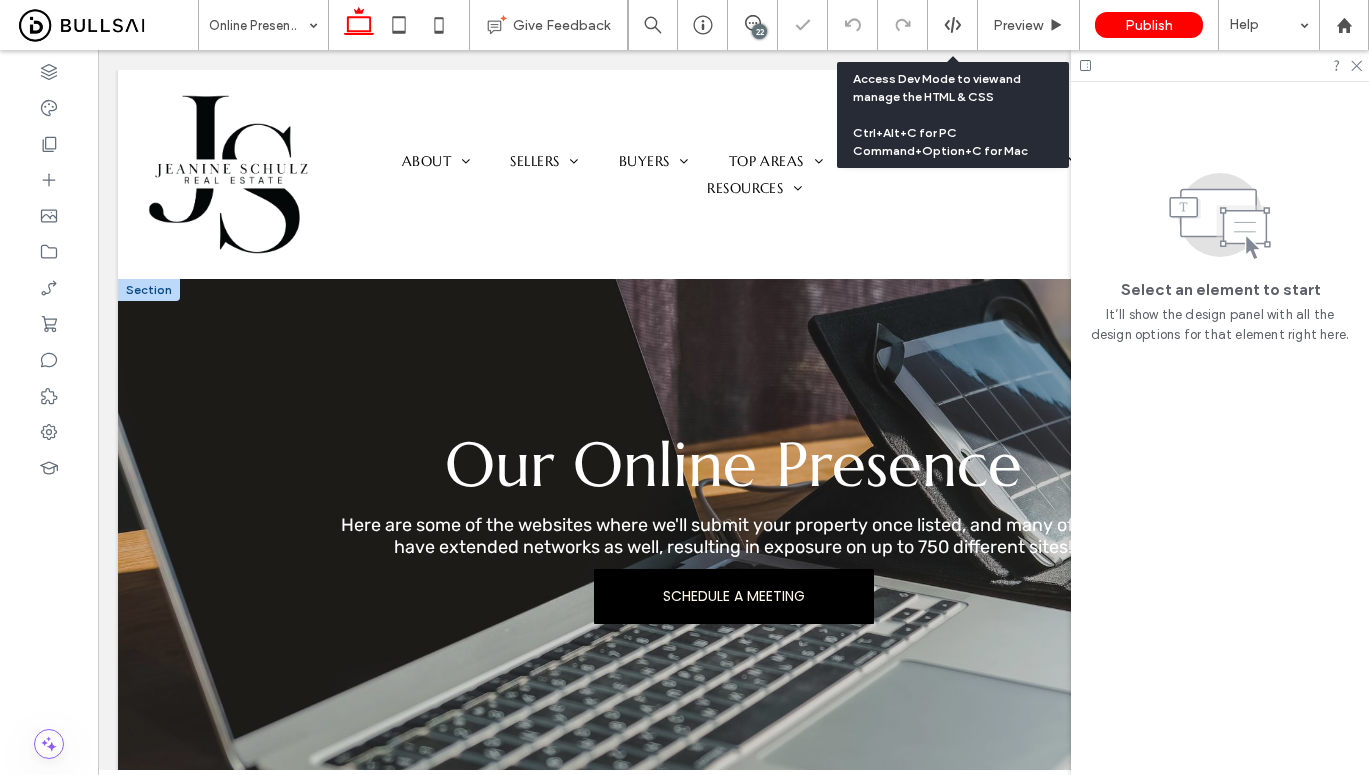 scroll, scrollTop: 0, scrollLeft: 0, axis: both 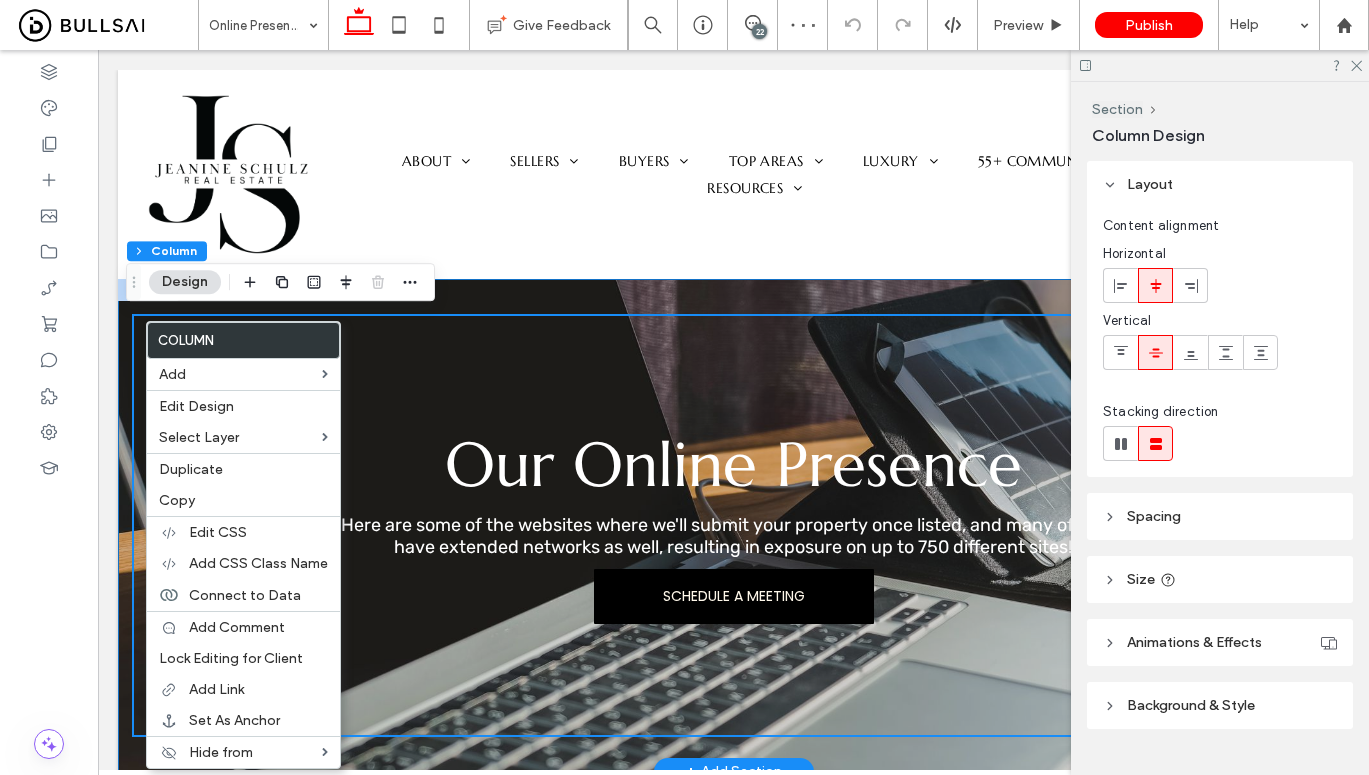click on "Our Online Presence
Here are some of the websites where we'll submit your property once listed, and many of these have extended networks as well, resulting in exposure on up to 750 different sites!
SCHEDULE A MEETING" at bounding box center (734, 525) 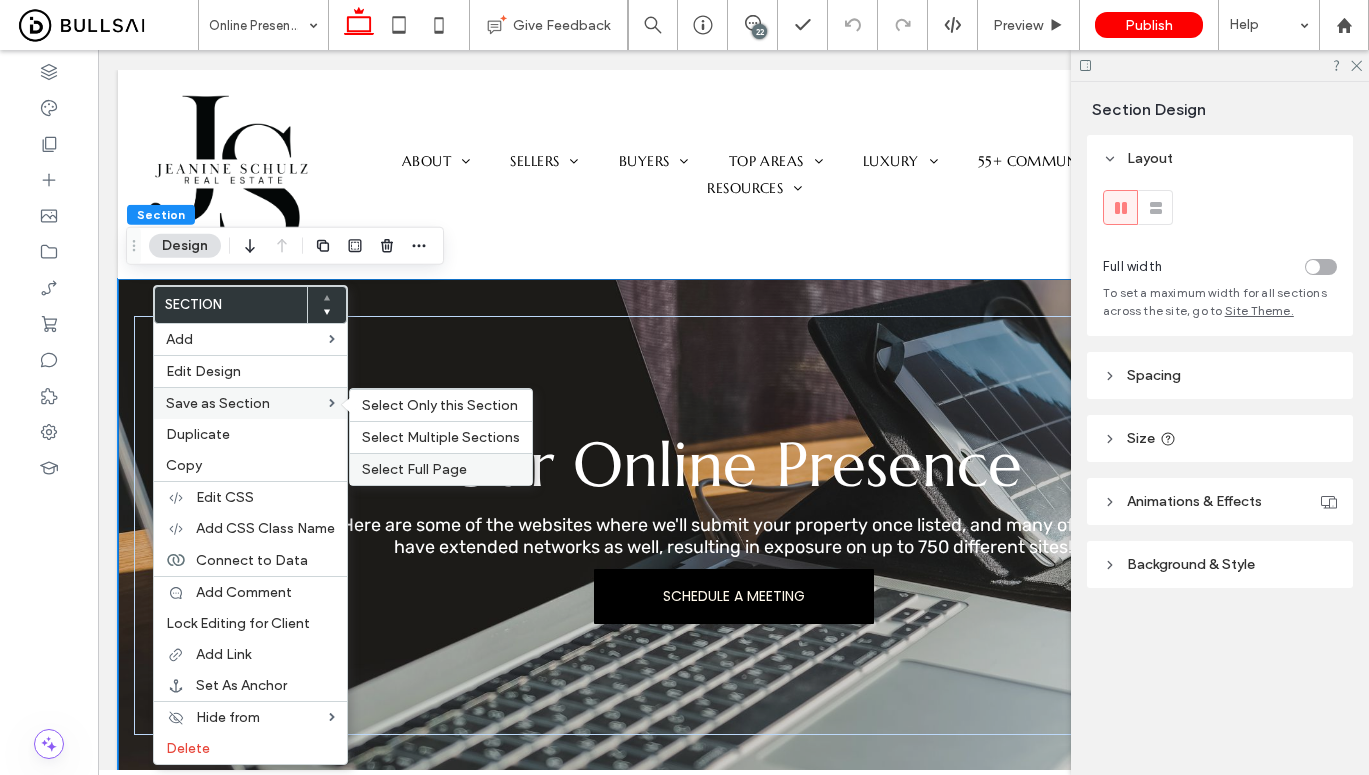 click on "Select Full Page" at bounding box center (414, 469) 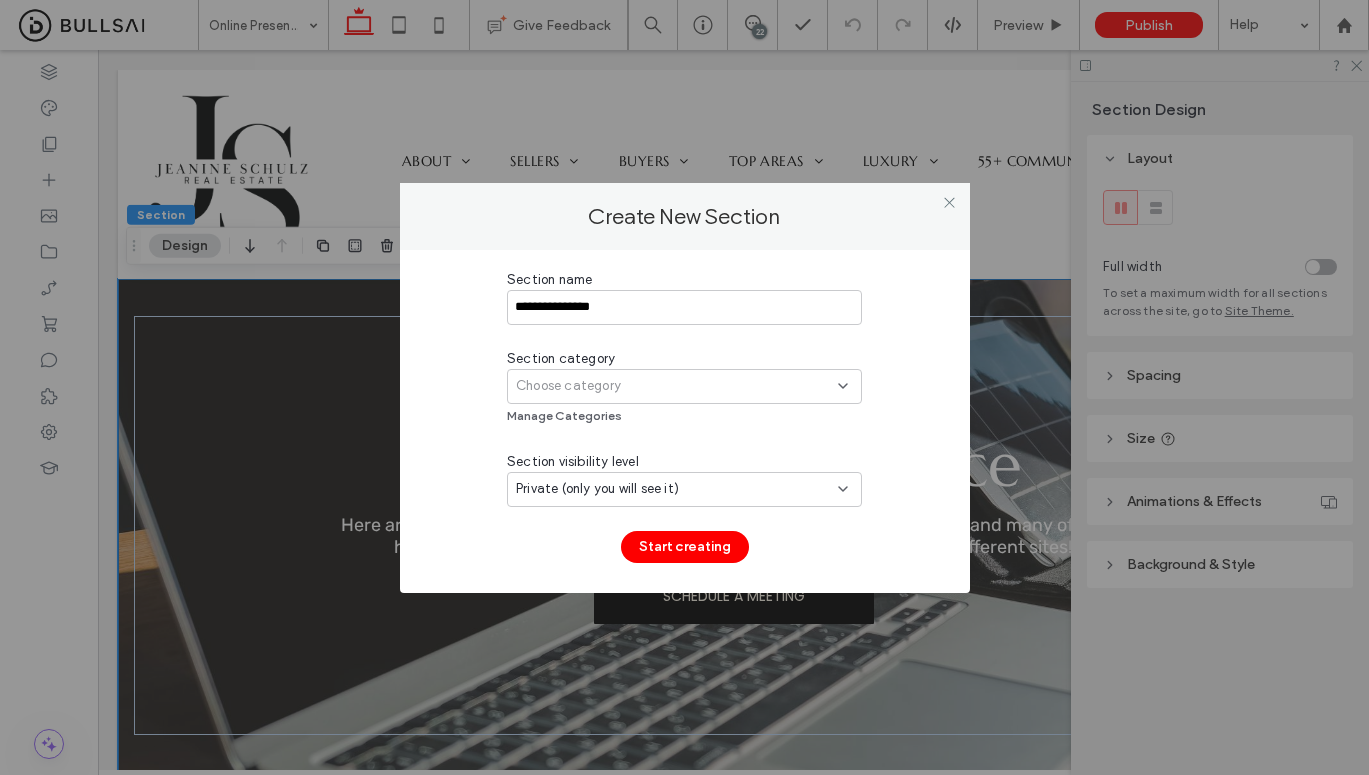 type on "**********" 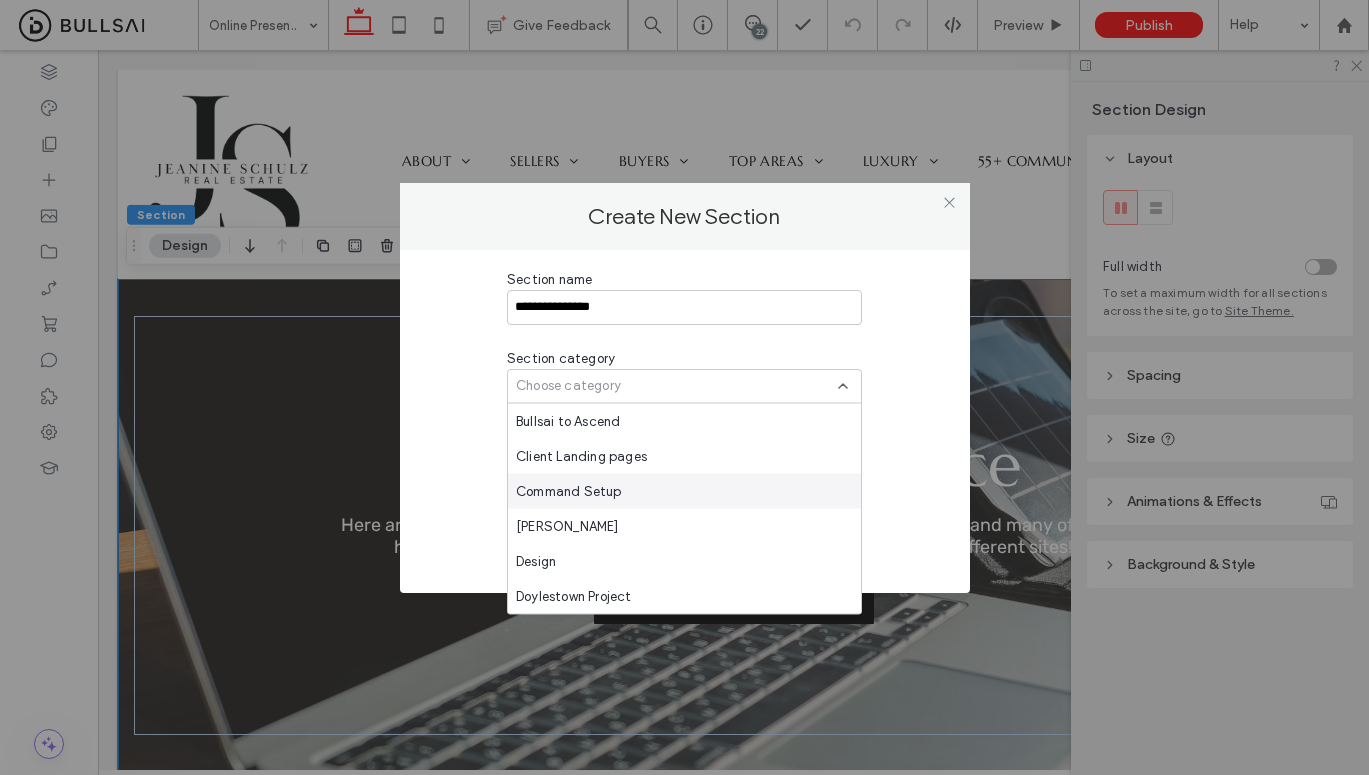 scroll, scrollTop: 1119, scrollLeft: 0, axis: vertical 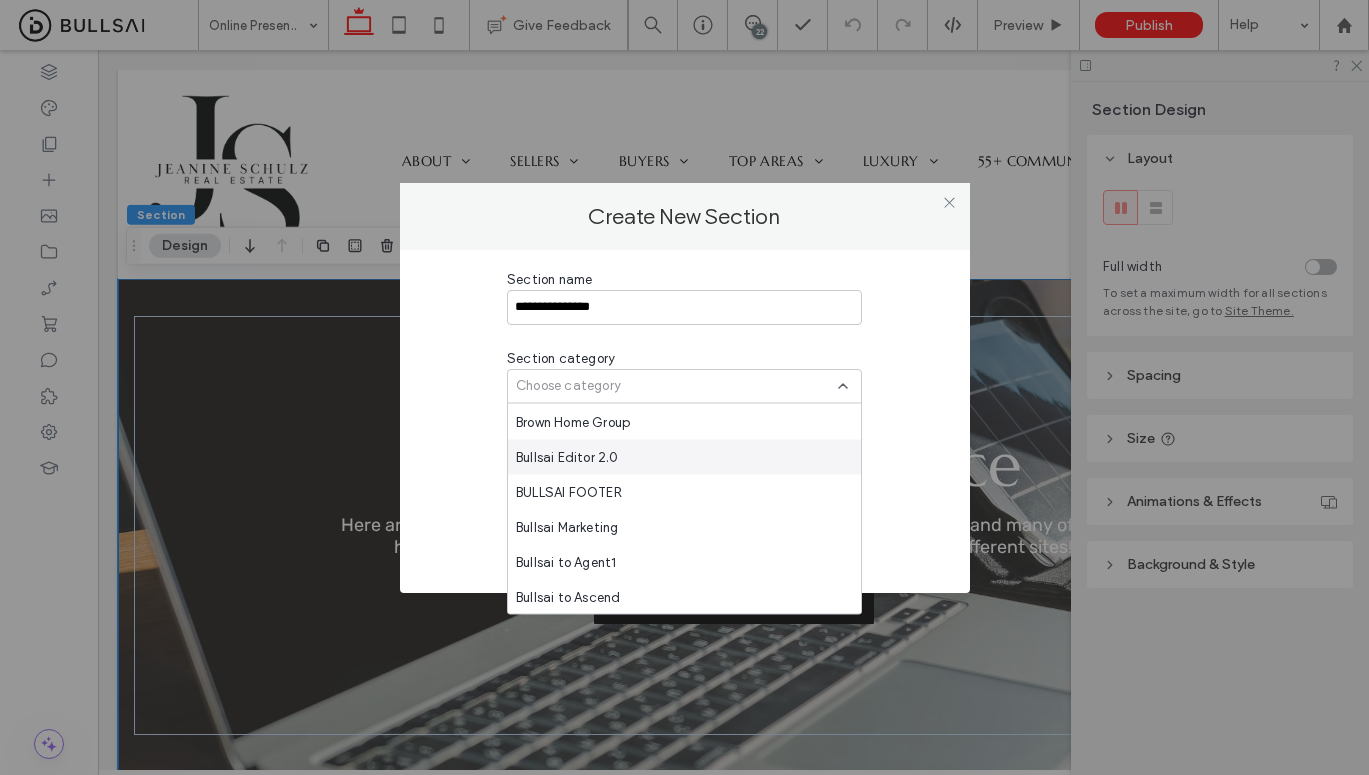 click on "Bullsai Editor 2.0" at bounding box center [684, 457] 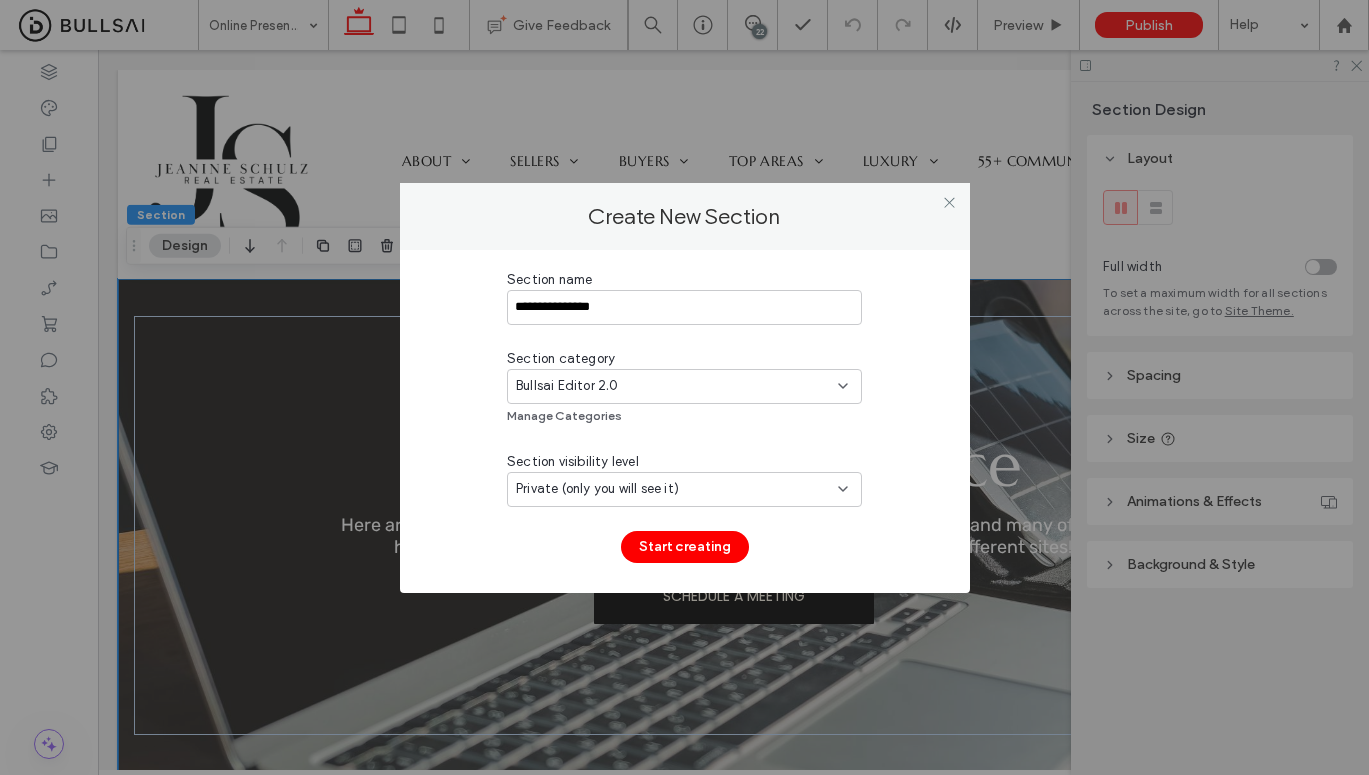 click on "Private (only you will see it)" at bounding box center (684, 489) 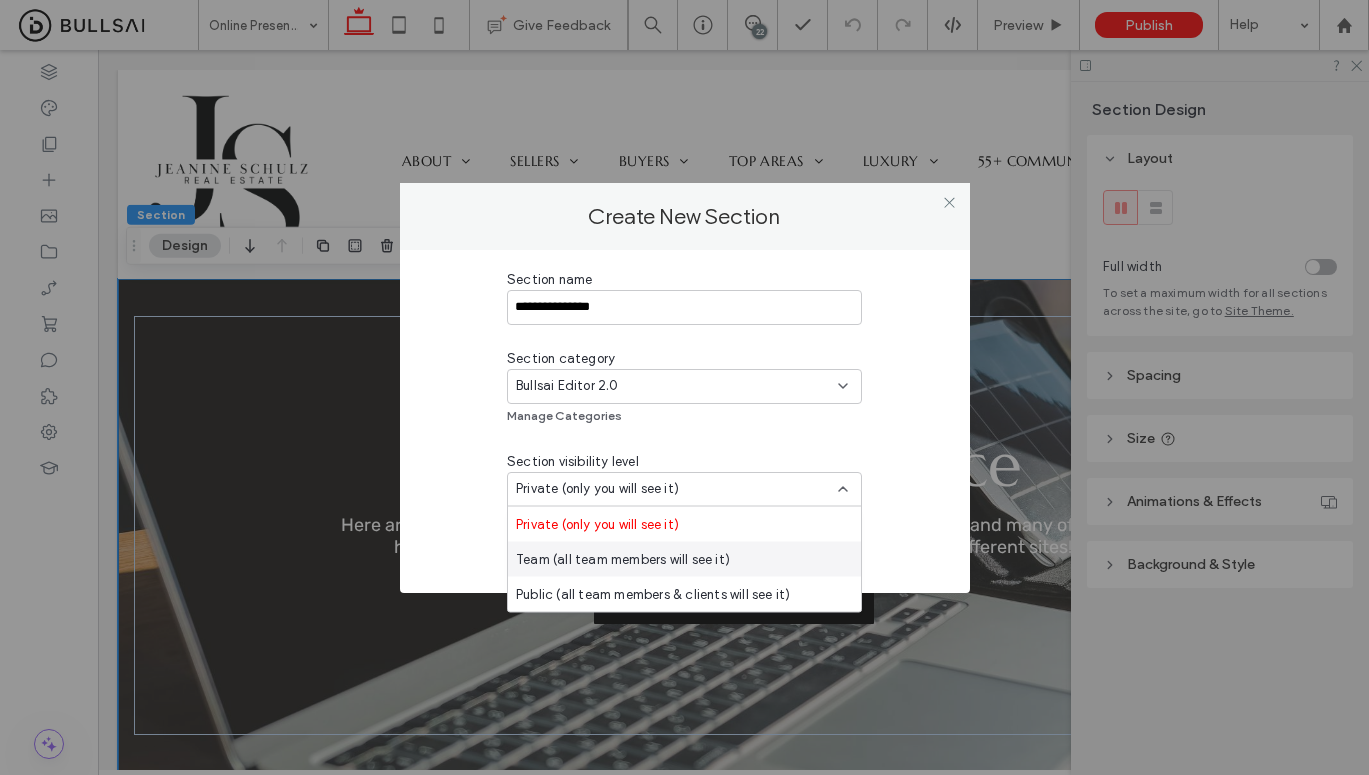 click on "Team (all team members will see it)" at bounding box center (684, 559) 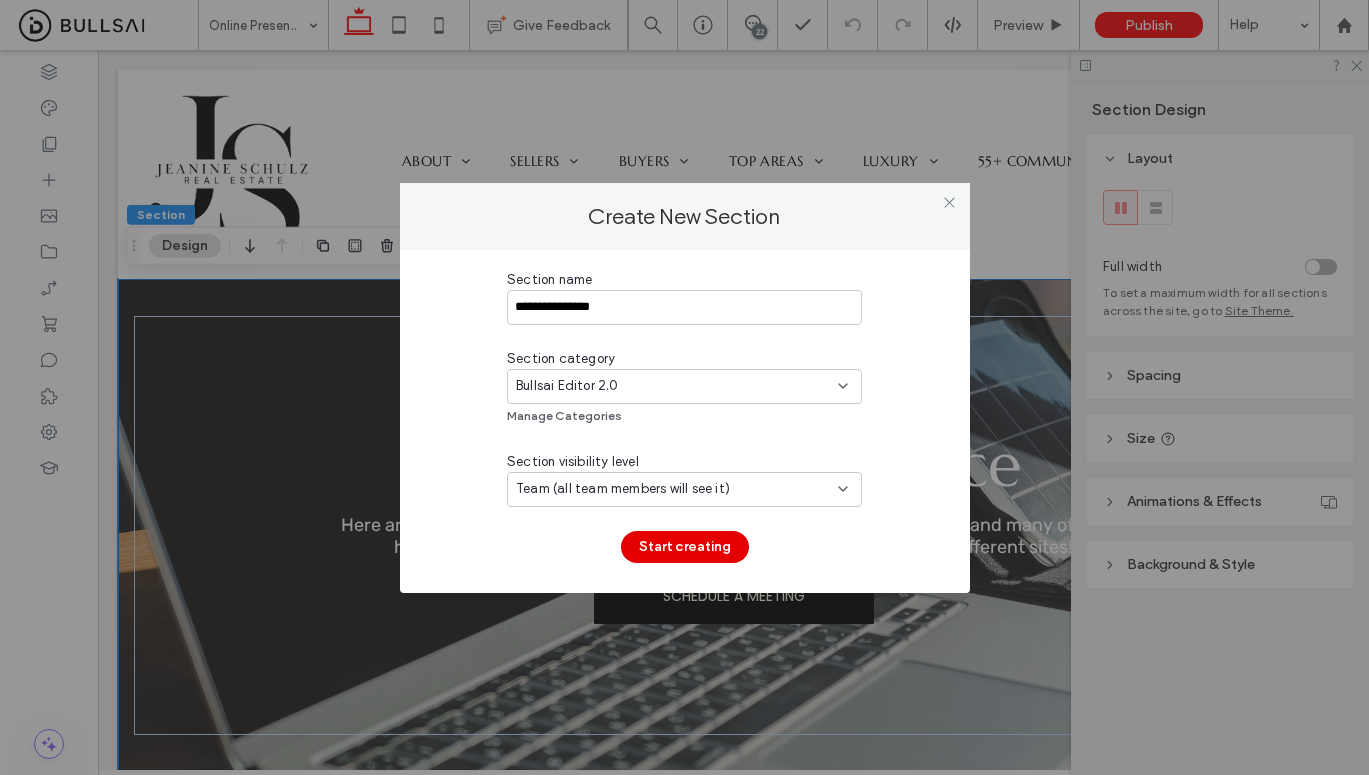 click on "Start creating" at bounding box center (685, 547) 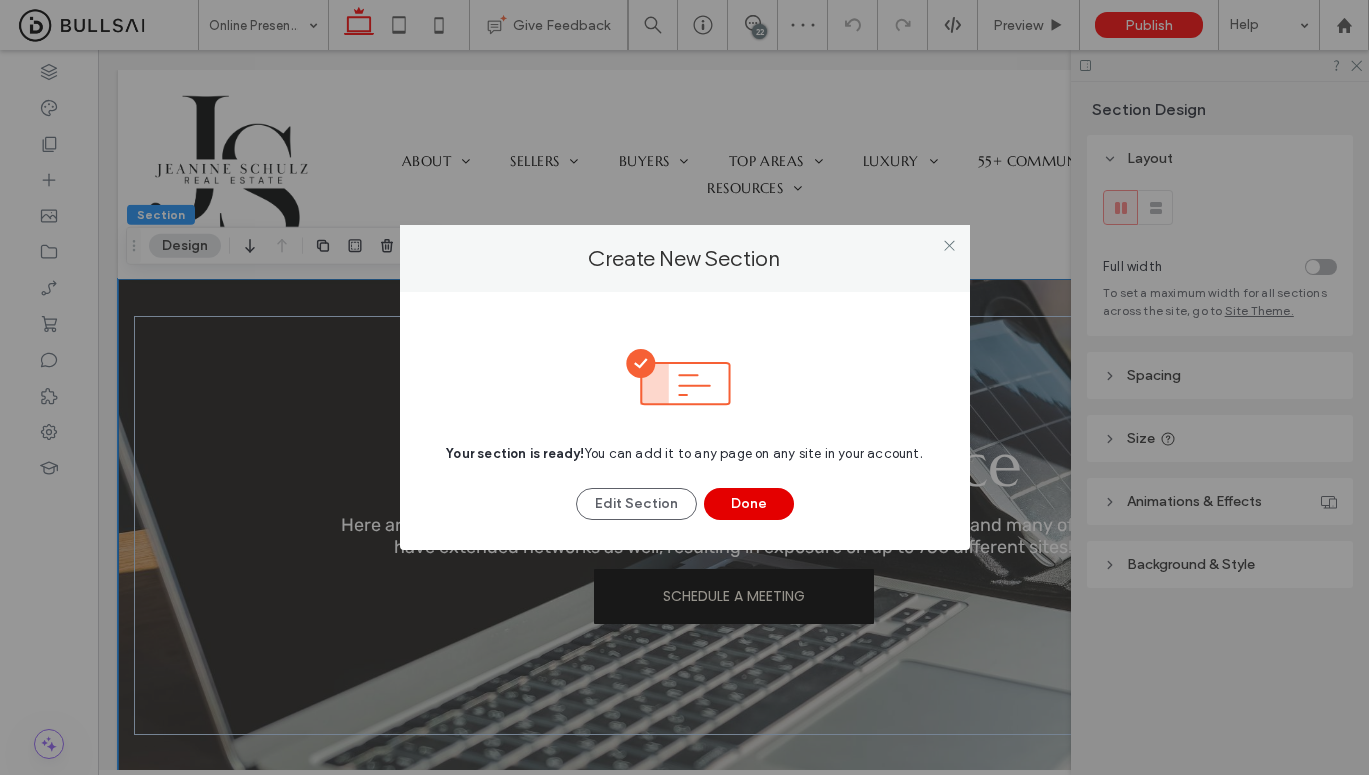 click on "Done" at bounding box center (749, 504) 